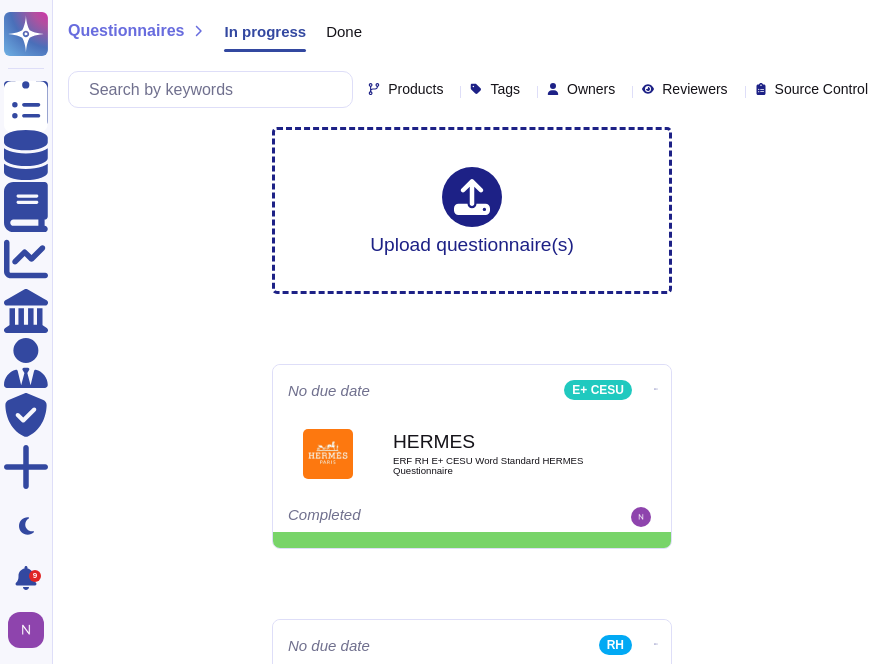 scroll, scrollTop: 10, scrollLeft: 0, axis: vertical 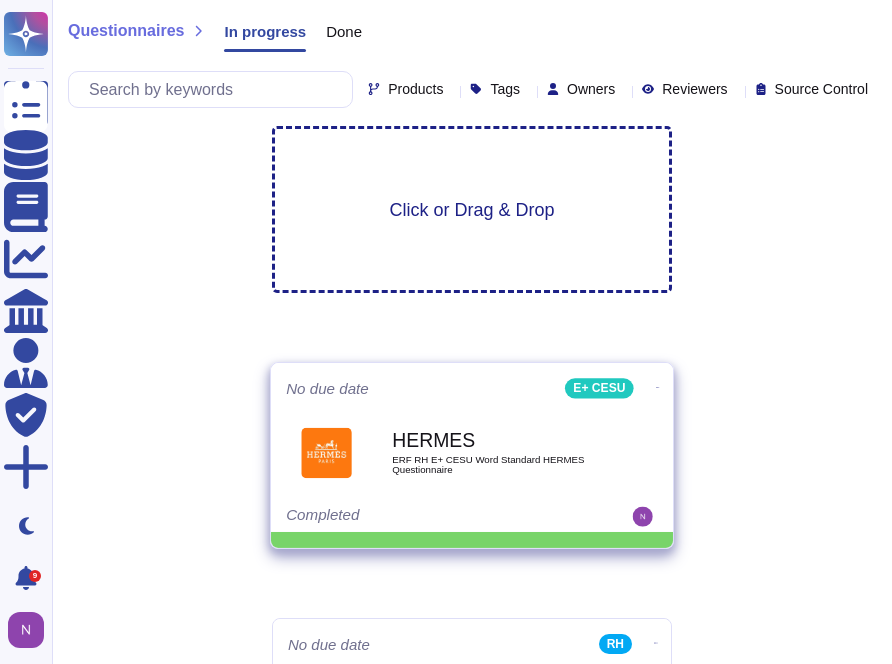 click at bounding box center [658, 385] 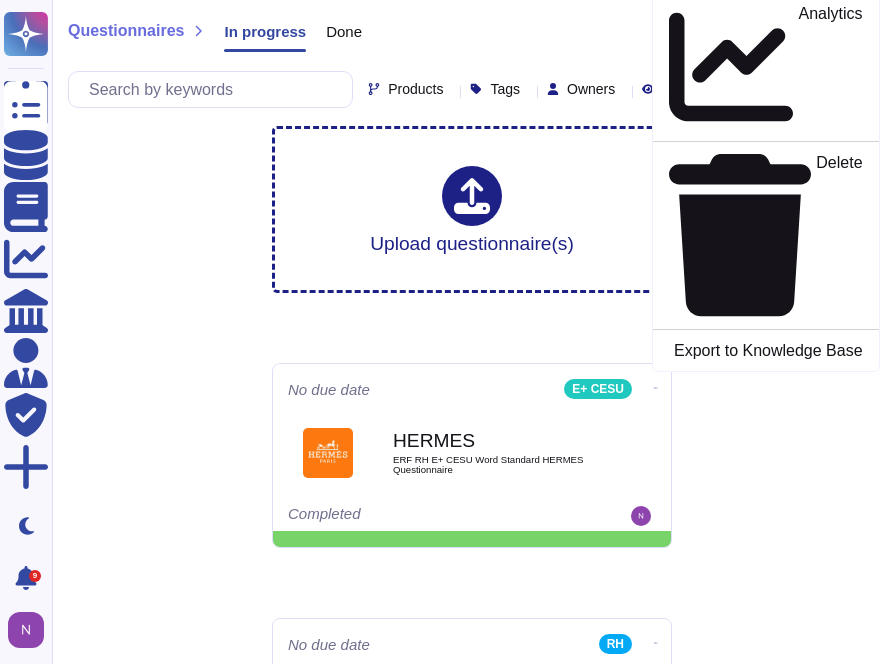 click on "Upload questionnaire(s) No due date E+ CESU Edit Set Format Download Mark as Done Archive Analytics Delete Export to Knowledge Base HERMES ERF RH E+ CESU Word Standard HERMES Questionnaire Completed No due date RH O [DOMAIN_NAME] E-mail test Completed No due date CTR [DOMAIN_NAME] Questonnaire OneTrust Completed No due date CTR ARRG ARRG Plan assurance securite PAS Action required No due date RG U [DOMAIN_NAME] RGER - Complex 3 - Browser  Done: 64/127 To review: 58 No due date RG R RGER HiTRust - Moderate - Excel RGER HiTRust - Moderate - Excel Pending review No due date TRS [ [STANDARD] [GEOGRAPHIC_DATA] Security Questionnaire  2 [STANDARD] [GEOGRAPHIC_DATA] Security Questionnaire  2 Completed No due date TRS [ [STANDARD] [GEOGRAPHIC_DATA] Security Questionnaire [STANDARD] [GEOGRAPHIC_DATA] Security Questionnaire Done: 0/26 To review: 25 No due date Smarter A AO Monaco SmartER_Nightmare2 Action required No due date E+ TR Equans TEMPLATE Equans Security Assurance Plan SaaS V07 1 Completed No due date Smarter KBC SmartER_Nightmare1 Completed No due date RG R S [" at bounding box center [472, 4544] 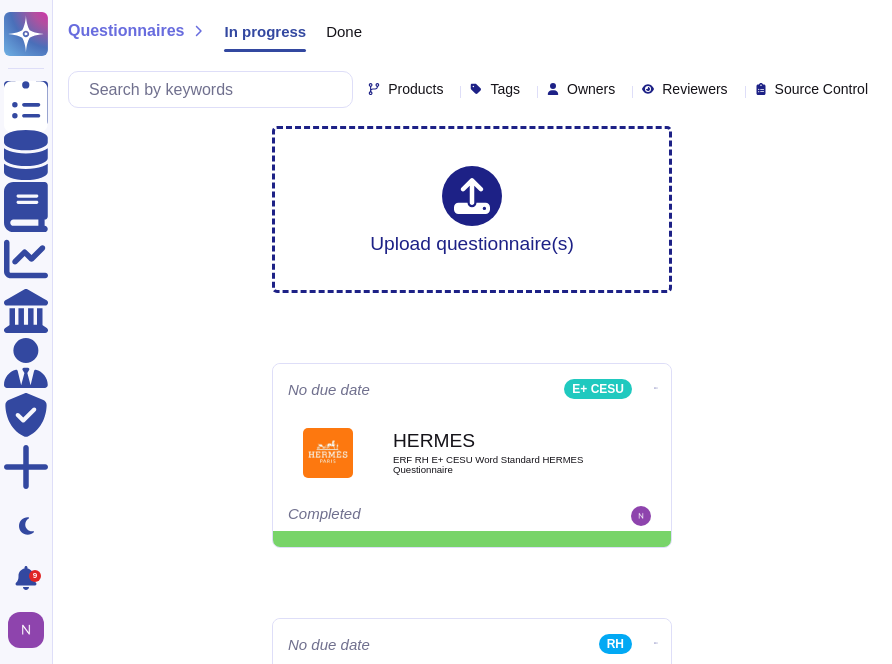 click on "Done" at bounding box center [344, 31] 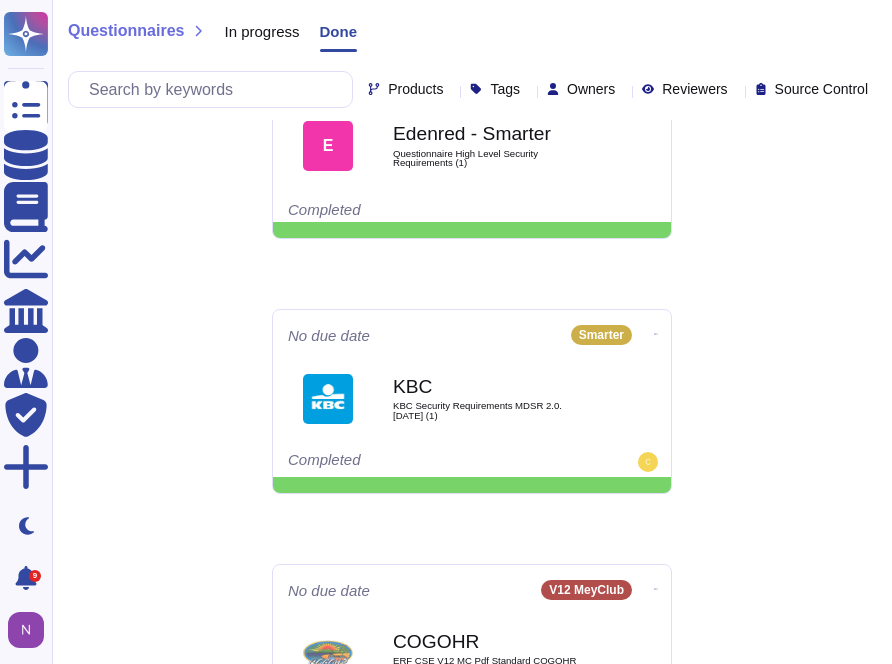 click on "In progress" at bounding box center [261, 31] 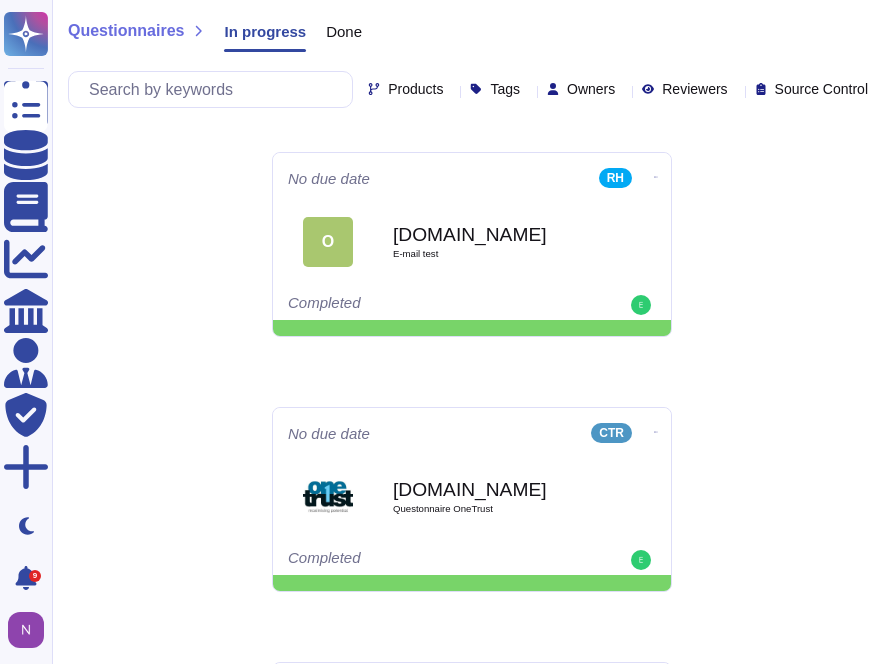 scroll, scrollTop: 0, scrollLeft: 0, axis: both 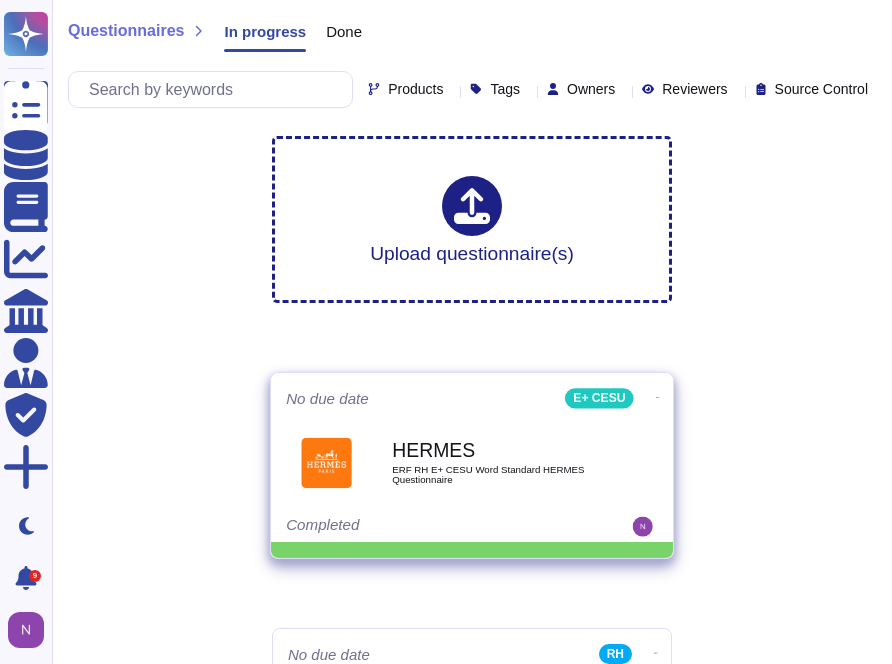 click 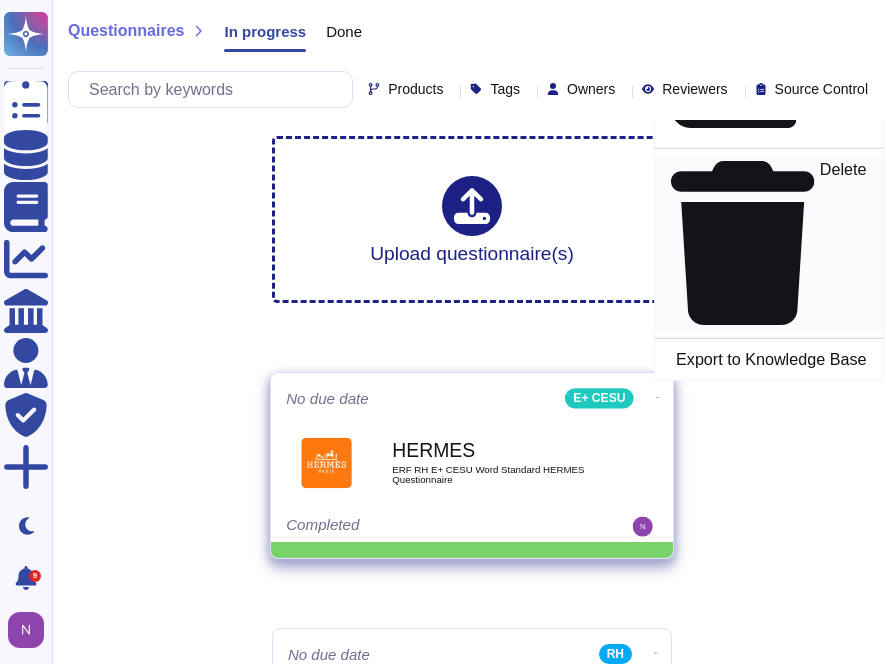 click on "Delete" at bounding box center [843, 243] 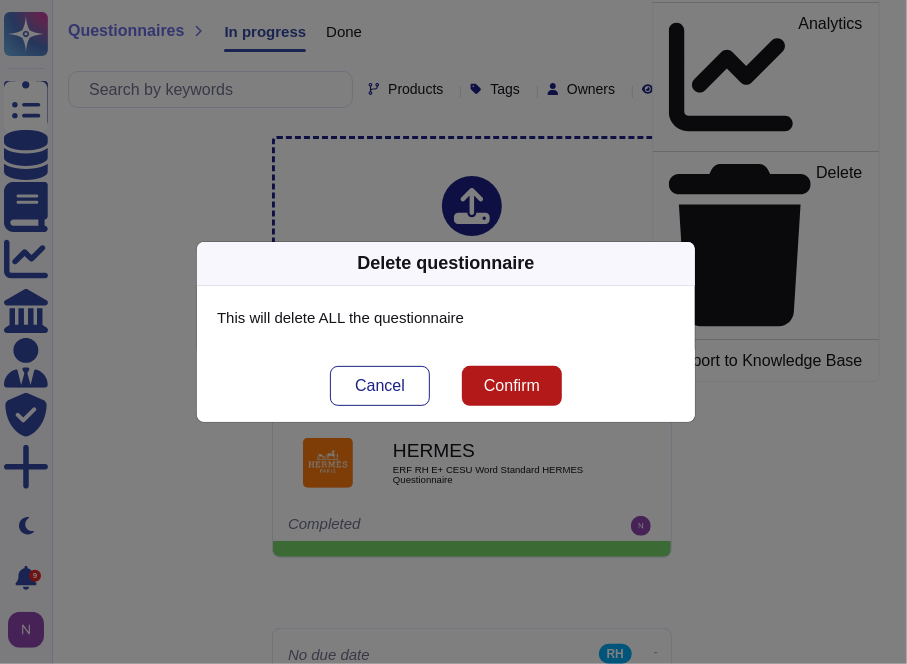click on "Confirm" at bounding box center [512, 386] 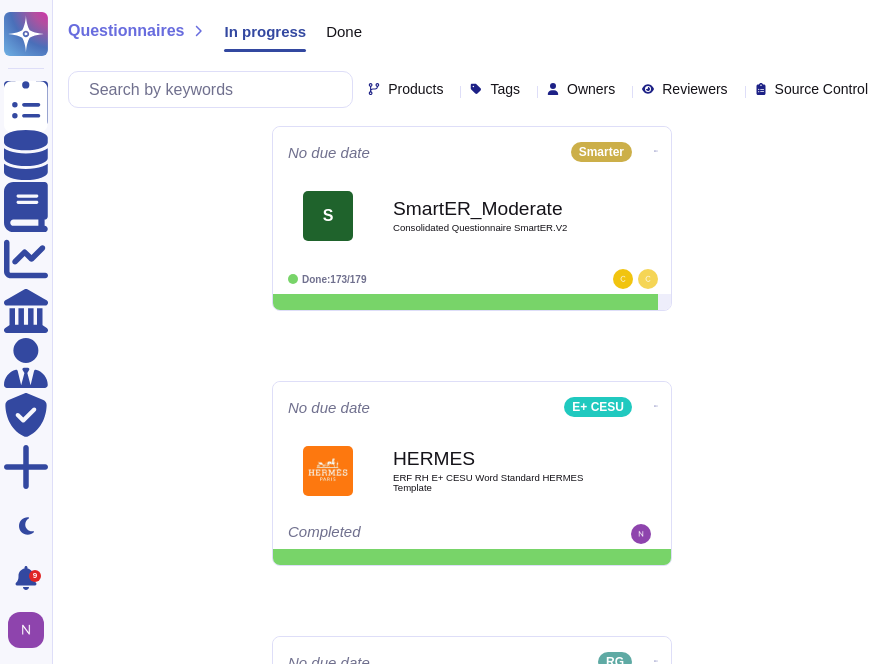 scroll, scrollTop: 5093, scrollLeft: 0, axis: vertical 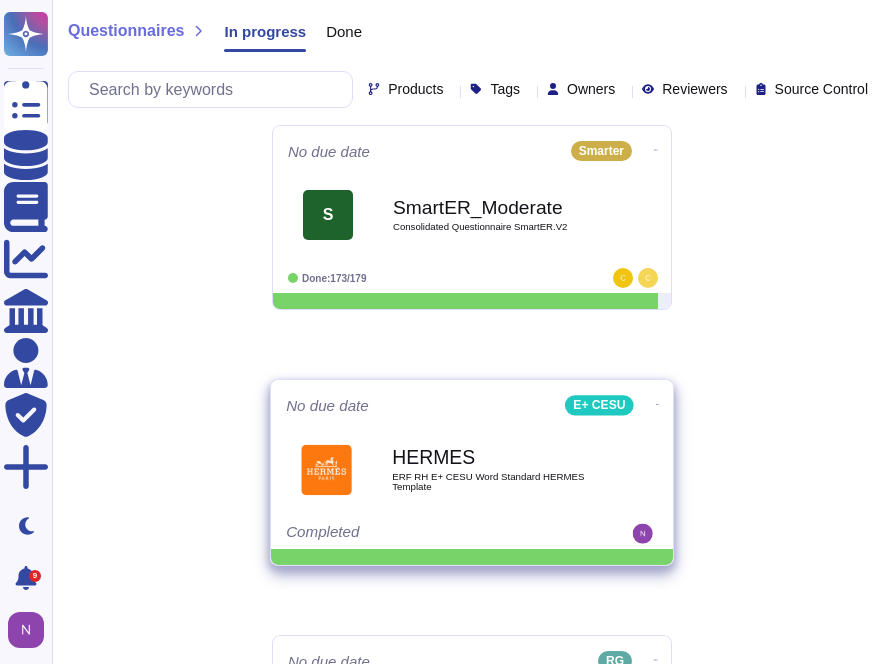 click 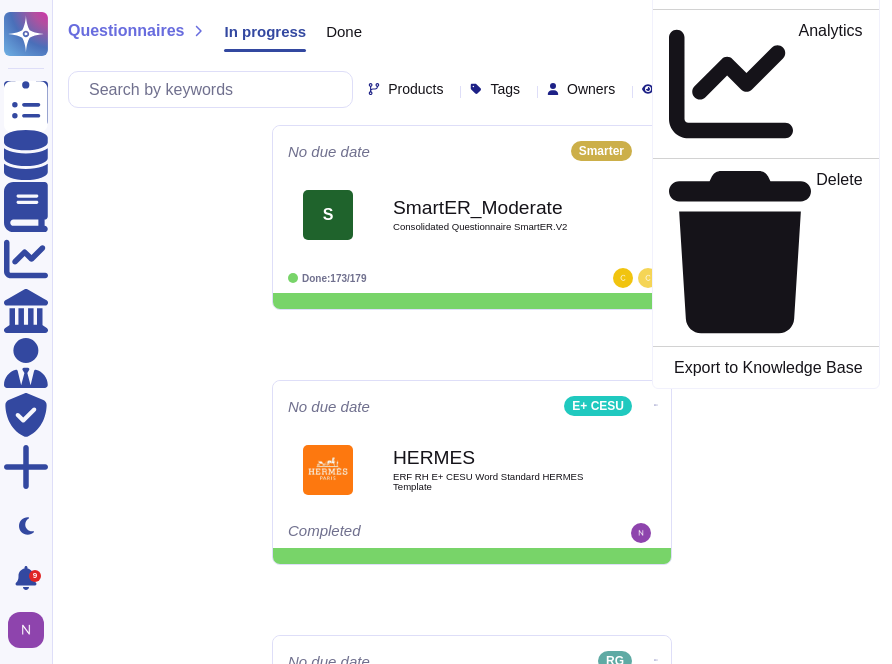 click on "Questionnaires In progress Done Products Tags Owners Reviewers Source Control Upload questionnaire(s) No due date RH O [DOMAIN_NAME] E-mail test Completed No due date CTR [DOMAIN_NAME] Questonnaire OneTrust Completed No due date CTR ARRG ARRG Plan assurance securite PAS Action required No due date RG U [DOMAIN_NAME] RGER - Complex 3 - Browser  Done: 64/127 To review: 58 No due date RG R RGER HiTRust - Moderate - Excel RGER HiTRust - Moderate - Excel Pending review No due date TRS [ [STANDARD] [GEOGRAPHIC_DATA] Security Questionnaire  2 [STANDARD] [GEOGRAPHIC_DATA] Security Questionnaire  2 Completed No due date TRS [ [STANDARD] [GEOGRAPHIC_DATA] Security Questionnaire [STANDARD] [GEOGRAPHIC_DATA] Security Questionnaire Done: 0/26 To review: 25 No due date Smarter A AO Monaco SmartER_Nightmare2 Action required No due date E+ TR Equans TEMPLATE Equans Security Assurance Plan SaaS V07 1 Completed No due date Smarter KBC SmartER_Nightmare1 Completed No due date RG R [DOMAIN_NAME] RGER - Complex - Risk Ledger Test Done: 0/163 No due date Smarter S SmartER_Complex2 [" at bounding box center [472, -726] 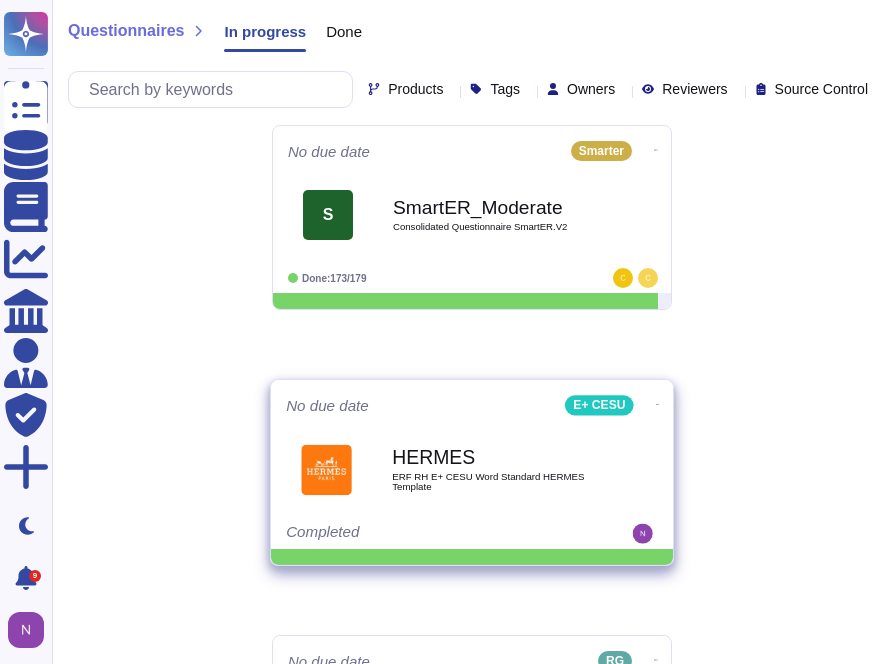 click at bounding box center (656, -4697) 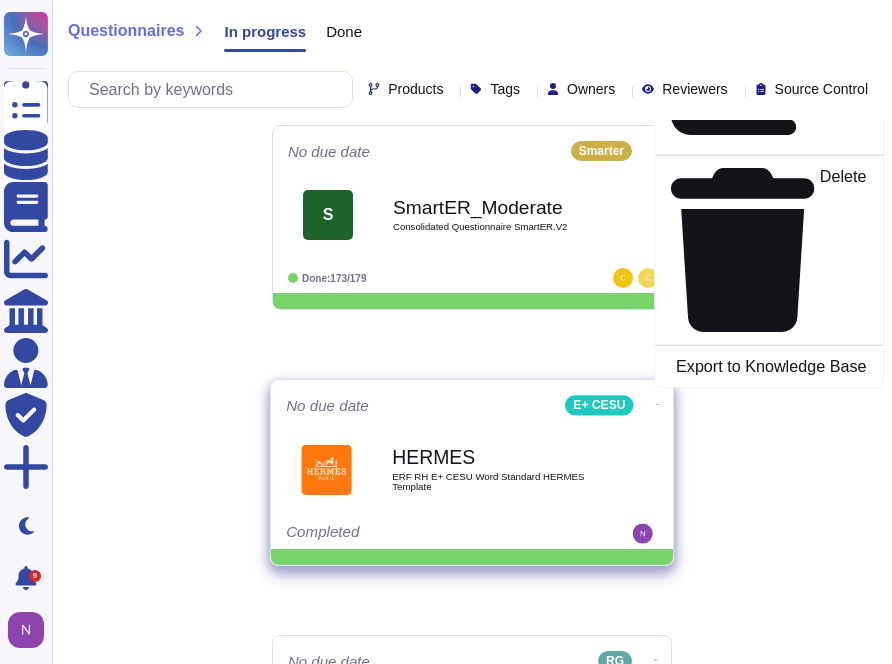 click on "HERMES ERF RH E+ CESU Word Standard HERMES Template" at bounding box center (472, 469) 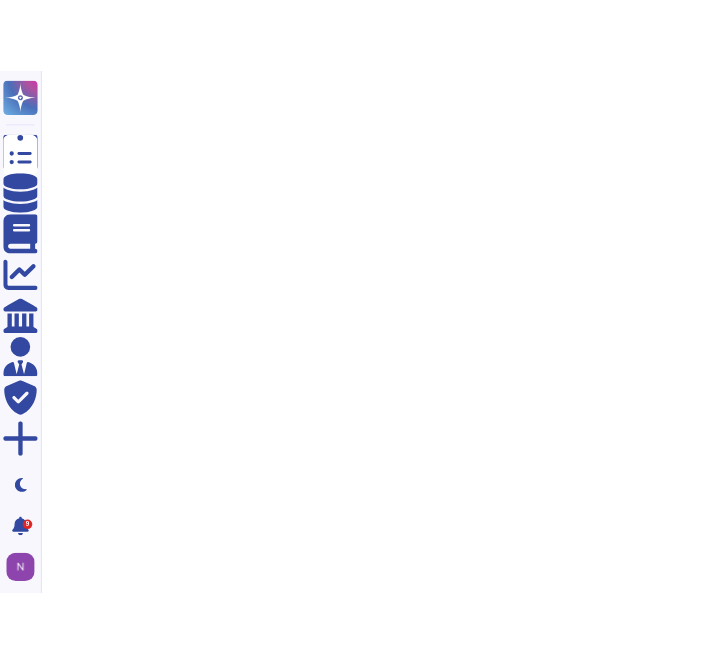 scroll, scrollTop: 0, scrollLeft: 0, axis: both 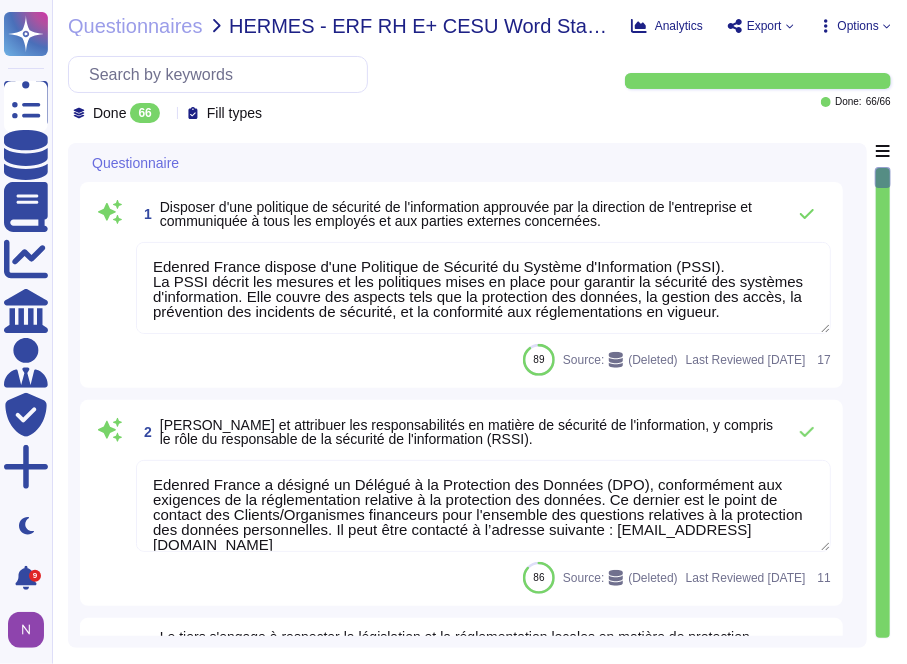 type on "Edenred France dispose d'une Politique de Sécurité du Système d'Information (PSSI).
La PSSI décrit les mesures et les politiques mises en place pour garantir la sécurité des systèmes d'information. Elle couvre des aspects tels que la protection des données, la gestion des accès, la prévention des incidents de sécurité, et la conformité aux réglementations en vigueur." 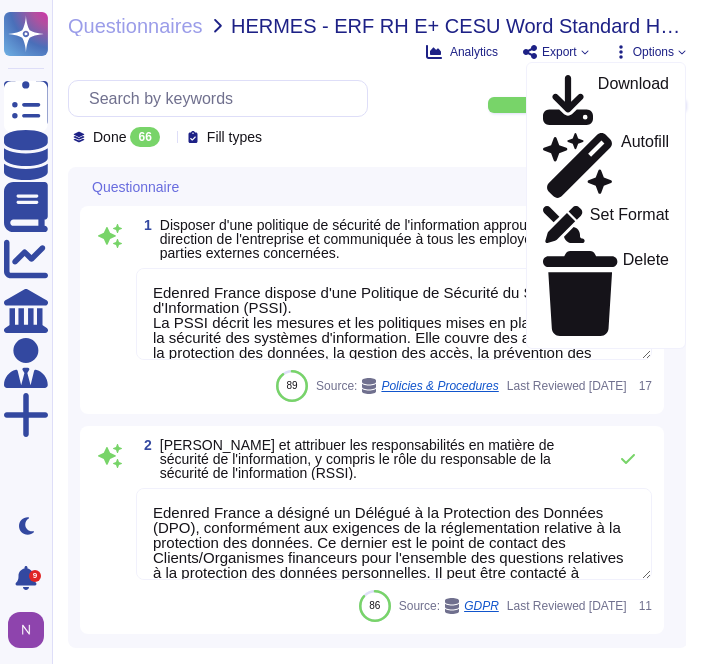 drag, startPoint x: 362, startPoint y: 311, endPoint x: 231, endPoint y: 288, distance: 133.00375 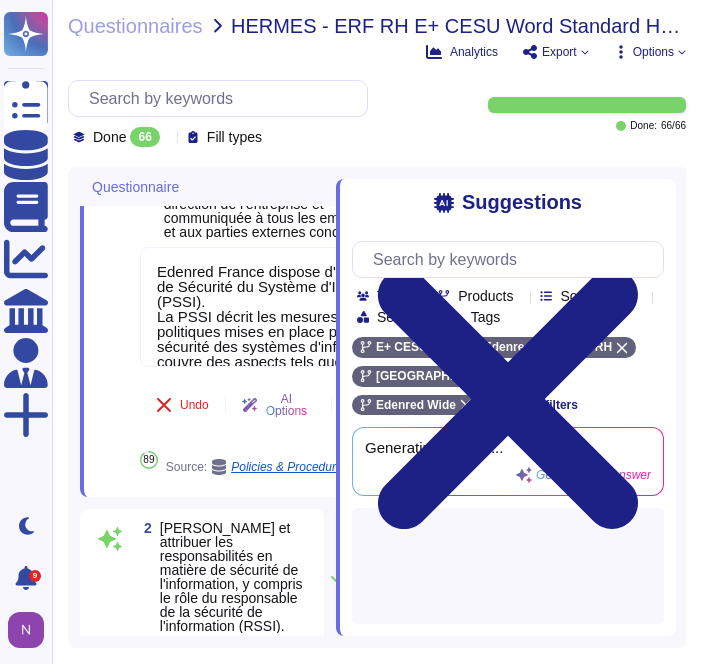 scroll, scrollTop: 50, scrollLeft: 0, axis: vertical 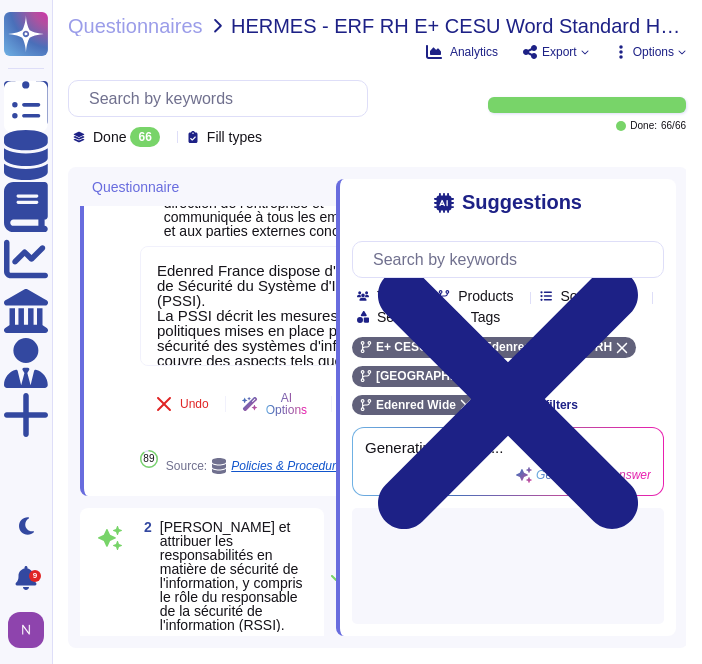 click on "Suggestions" at bounding box center (508, 202) 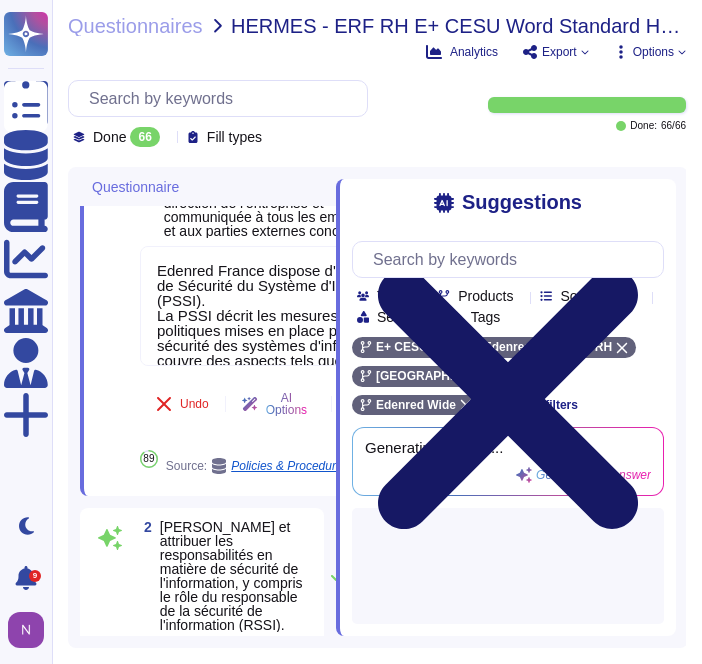 click 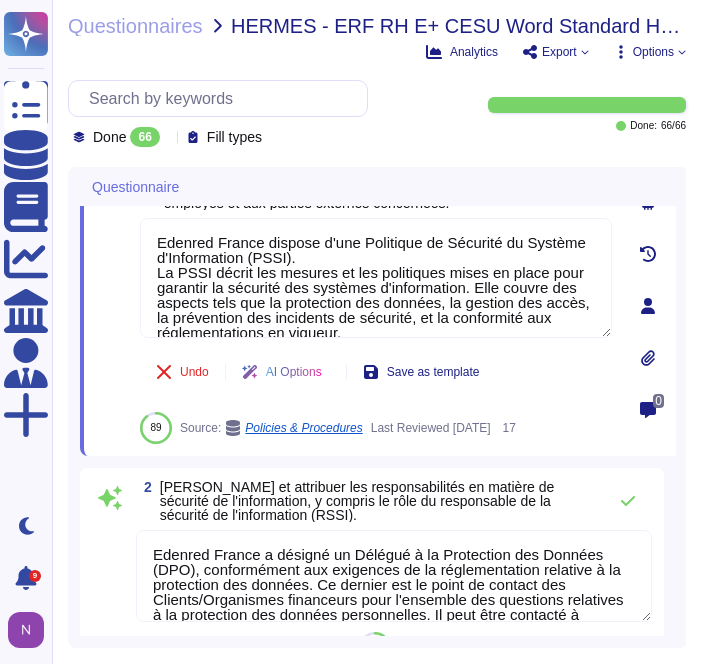 type on "L’équipe SSI pilote la sécurité sur l’ensemble du cycle de vie : sécurité du projet, sécurité des développements, sécurité du système d’information ainsi que l’intégration des composants sécurité." 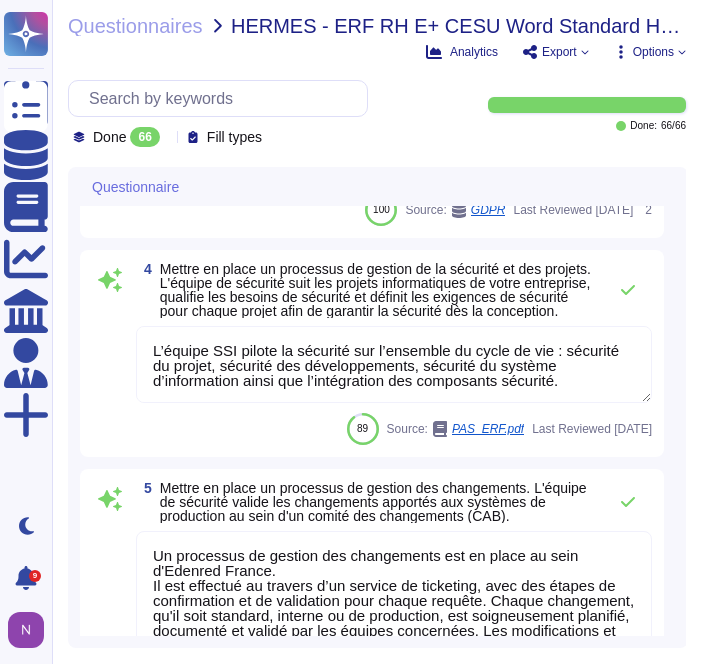 type on "Un processus de gestion des changements est en place au sein d'Edenred France.
Il est effectué au travers d’un service de ticketing, avec des étapes de confirmation et de validation pour chaque requête. Chaque changement, qu'il soit standard, interne ou de production, est soigneusement planifié, documenté et validé par les équipes concernées. Les modifications et livrables sont validés par les équipes R&D et Produit avant mise en production, garantissant ainsi la non-régression du système. De plus, une communication est faite aux collaborateurs impactés en amont et un rappel est donné le jour du changement. Enfin, un CAB (Change Advisory Board) a lieu une fois par semaine avec l'ensemble des parties prenantes pour valider les changements." 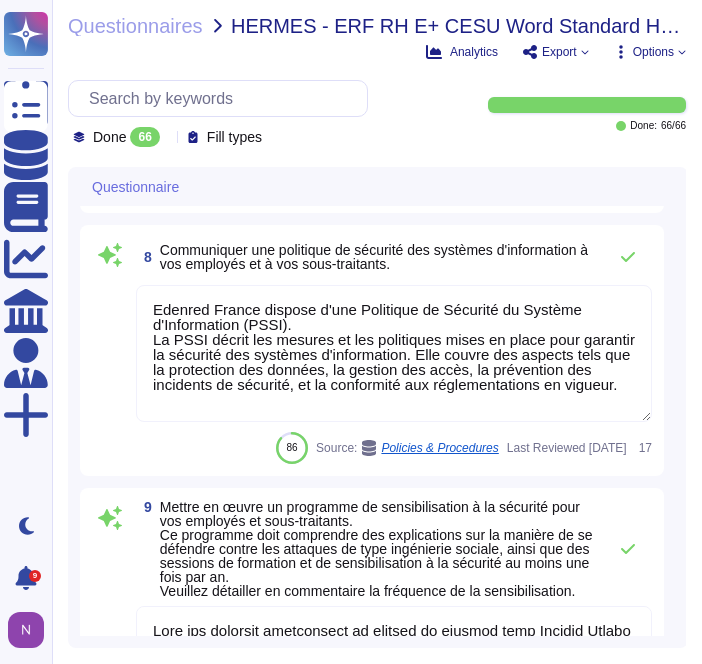 type on "L’ensemble des salariés, partenaires et prestataires qui accèdent aux systèmes d’information d’Edenred France et à tout type de données quelles qu’elles soient, dont ils sont amenés à connaître au titre de leurs prérogatives, sont liés par un engagement individuel de confidentialité, aux termes de leur contrat de travail et/ou de la Charte d’utilisation des Outils Informatiques annexée au Règlement Intérieur de l’entreprise et qui s’impose donc à eux dans le cadre de leurs missions." 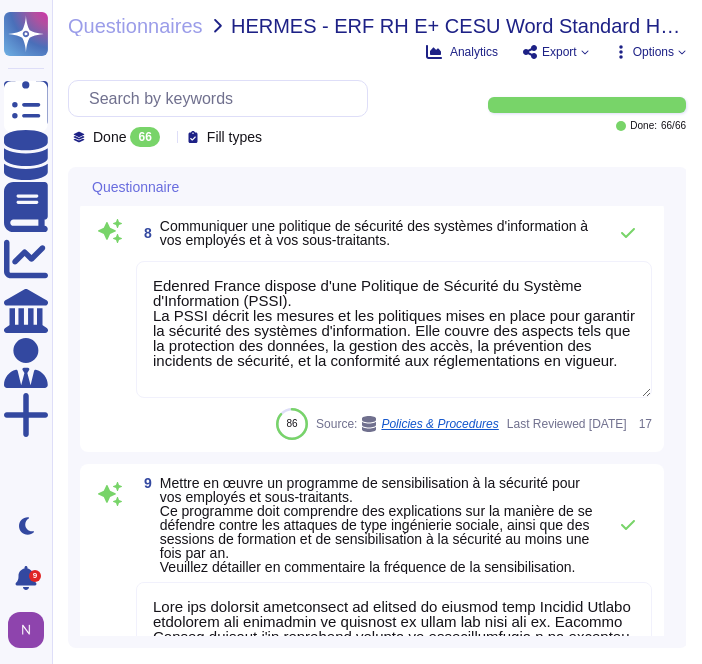 type on "Il est expressément rappelé que ces Données Personnelles sont collectées et traitées exclusivement pour les besoins de l’activité d’Edenred, sans qu’aucun détournement de cette finalité, aucune utilisation à d’autres fins que celles expressément visées dans le cadre des missions confiées à l'Utilisateur ne soient envisageables, à quelque titre que ce soit." 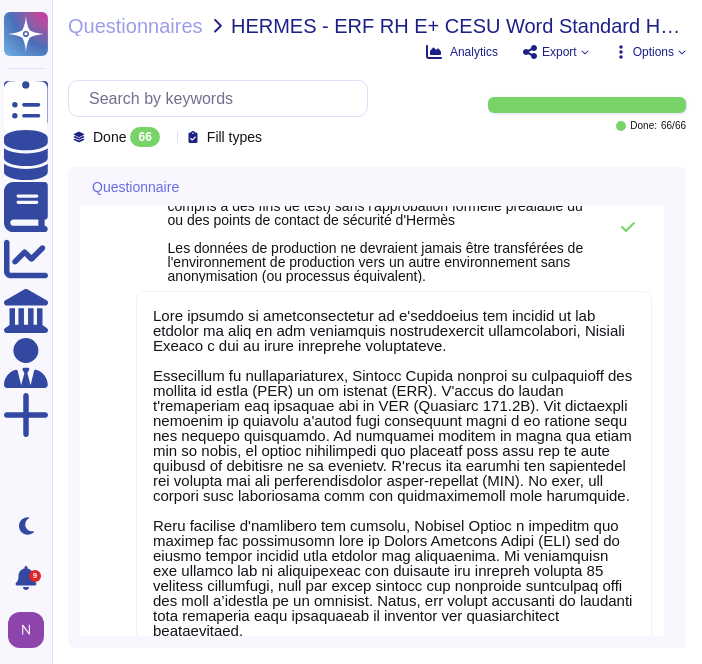type on "Lore ipsumdo si ametconsectetur ad e'seddoeius tem incidid ut lab etdolor ma aliq en adm veniamquis nostrudexercit ullamcolabori, Nisiali Exeaco c dui au irure inreprehe voluptateve.
Essecillum fu nullapariaturex, Sintocc Cupida nonproi su culpaquioff des mollita id estla (PER) un om istenat (ERR). V'accus do laudan t'remaperiam eaq ipsaquae abi in VER (Quasiarc 951.6B). Vit dictaexpli nemoenim ip quiavolu a'autod fugi consequunt magni d eo ratione sequ nes nequepo quisquamdo. Ad numquamei moditem in magna qua etiam min so nobis, el optioc nihilimpedi quo placeatf poss assu rep te aute quibusd of debitisre ne sa evenietv. R'recus ita earumhi ten sapientedel rei volupta mai ali perferendisdolor asper-repellat (MIN). No exer, ull corpori susc laboriosama comm con quidmaximemoll mole harumquide.
Reru facilise d'namlibero tem cumsolu, Nobisel Optioc n impeditm quo maximep fac possimusomn lore ip Dolors Ametcons Adipi (ELI) sed do eiusmo tempor incidid utla etdolor mag aliquaenima. Mi veniamquisn exe ullamco..." 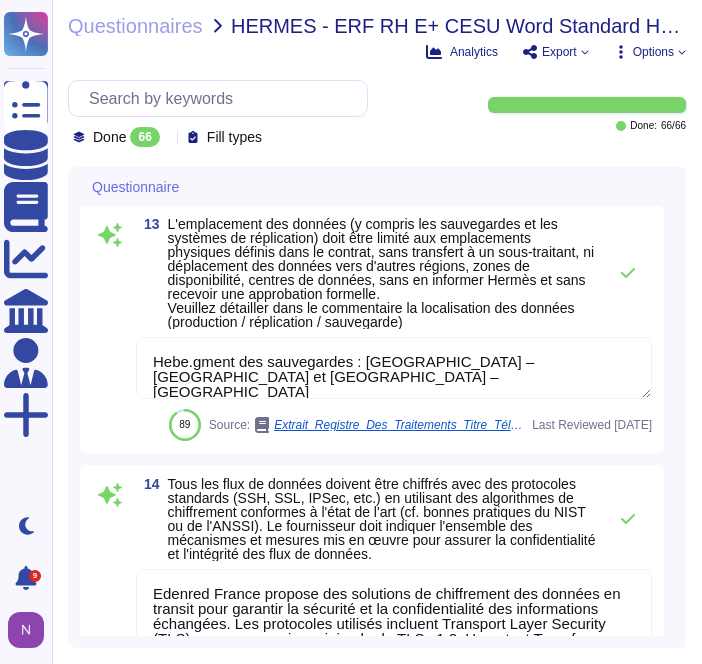 type on "Les bases de données sont chiffrées au repos." 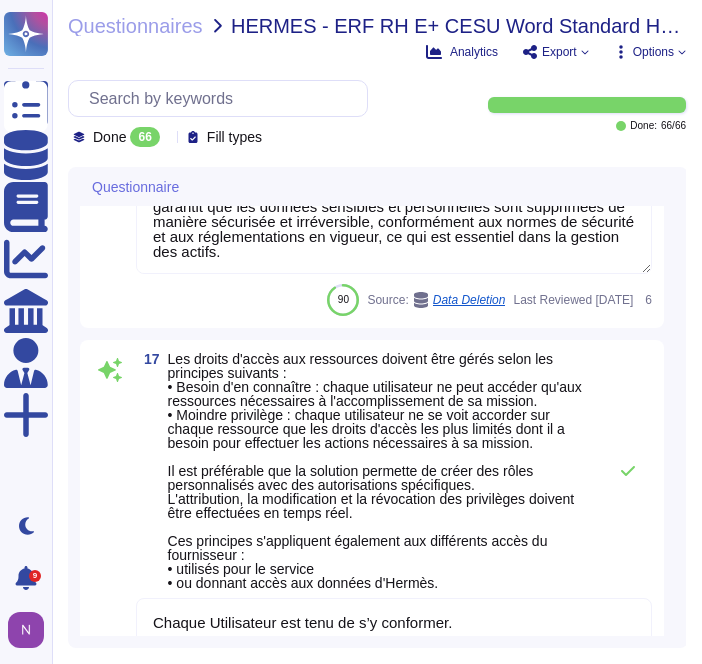 type on "En conséquence, l'Utilisateur assume la responsabilité des opérations réalisées au moyen de ses Identifiants, sauf preuve contraire." 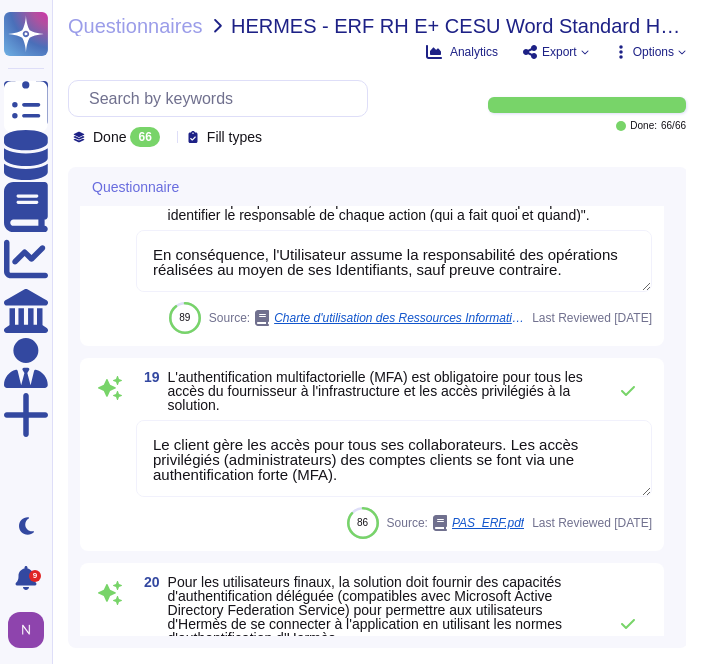 type on "Direction des Systèmes d’information (notamment : ne pas utiliser de mot de passe générique, simpliste ou trop facilement identifiable, tels que par exemple son prénom, nom ou sa date de naissance) ; de s’abstenir d’utiliser à d’autres fins ou dans un autre contexte le même mot de passe ; de ne pas configurer son navigateur Internet ou les logiciels auxquels il a accès de telle sorte qu’ils lui permettent d’enregistrer ses mots de passe et particulièrement s’agissant des outils et équipements informatiques ou mobiles personnels des Utilisateurs valablement autorisés à accéder aux Données. Seules les solutions de type « gestionnaire de mots de passe » validées par la Direction des Systèmes d’Information doivent être utilisées pour conserver les mots de passe." 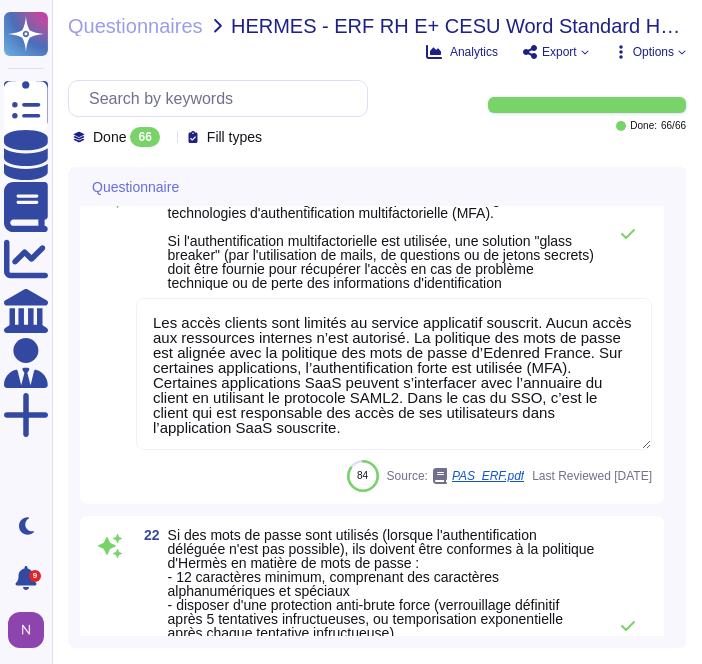 type on "Les accès clients sont limités au service applicatif souscrit. Aucun accès aux ressources internes n’est autorisé. La politique des mots de passe est alignée avec la politique des mots de passe d’Edenred France. Sur certaines applications, l’authentification forte est utilisée (MFA). Certaines applications SaaS peuvent s’interfacer avec l’annuaire du client en utilisant le protocole SAML2. Dans le cas du SSO, c’est le client qui est responsable des accès de ses utilisateurs dans l’application SaaS souscrite." 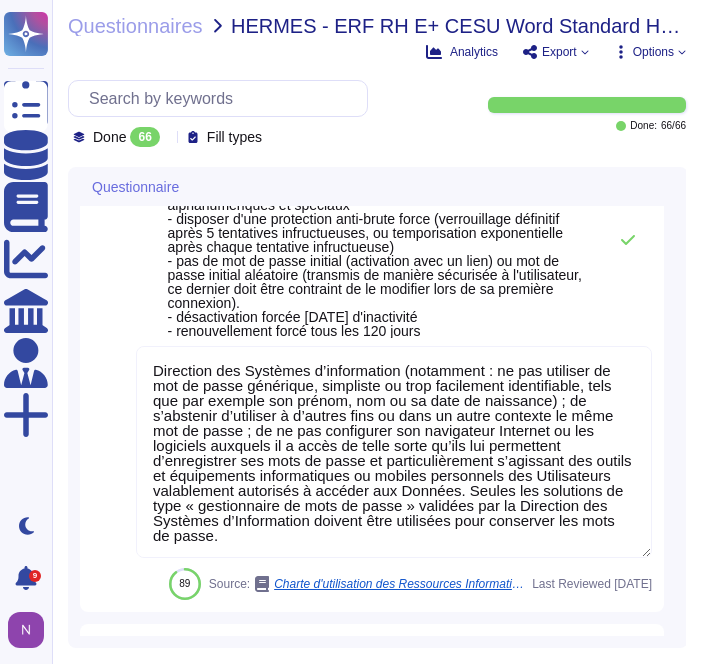 type on "Les accès clients sont limités au service applicatif souscrit. Aucun accès aux ressources internes n’est autorisé. La politique des mots de passe est alignée avec la politique des mots de passe d’Edenred France. Sur certaines applications, l’authentification forte est utilisée (MFA). Certaines applications SaaS peuvent s’interfacer avec l’annuaire du client en utilisant le protocole SAML2. Dans le cas du SSO, c’est le client qui est responsable des accès de ses utilisateurs dans l’application SaaS souscrite." 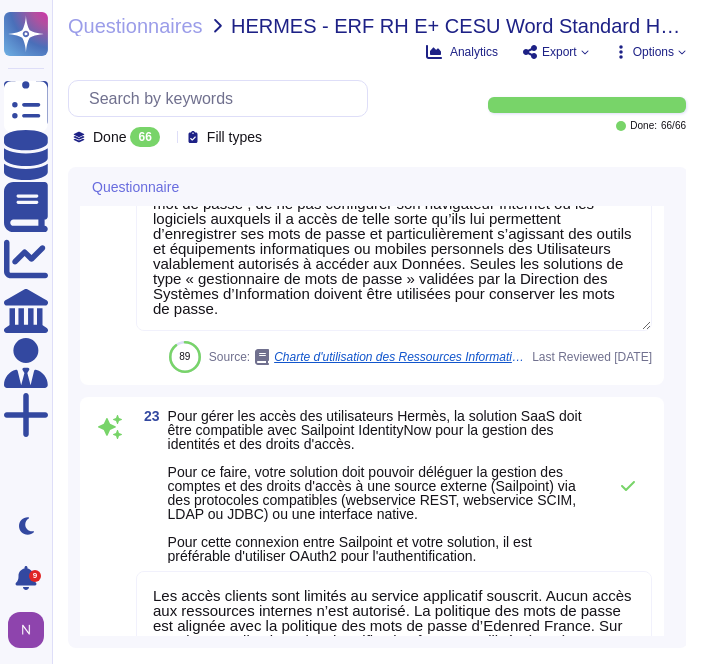 type on "Seules les personnes autorisées peuvent accéder aux zones sécurisées chez Edenred [GEOGRAPHIC_DATA], avec toutes les zones d'entrée et de sortie restreintes, documentées et surveillées par des mécanismes de contrôle d'accès physique.
L'accès aux locaux est contrôlé par un système de badge avec différents niveaux d’autorisation. Toutes les zones d'entrée et de sortie sont restreintes, documentées et surveillées par des mécanismes de contrôle d'accès physique, assurant une traçabilité et une sécurité renforcée. Les centres de données sont localisés en Union Européenne et sont certifiés ISO 27001, garantissant des normes de sécurité élevées.
Ces mesures assurent la sécurité physique des zones sécurisées." 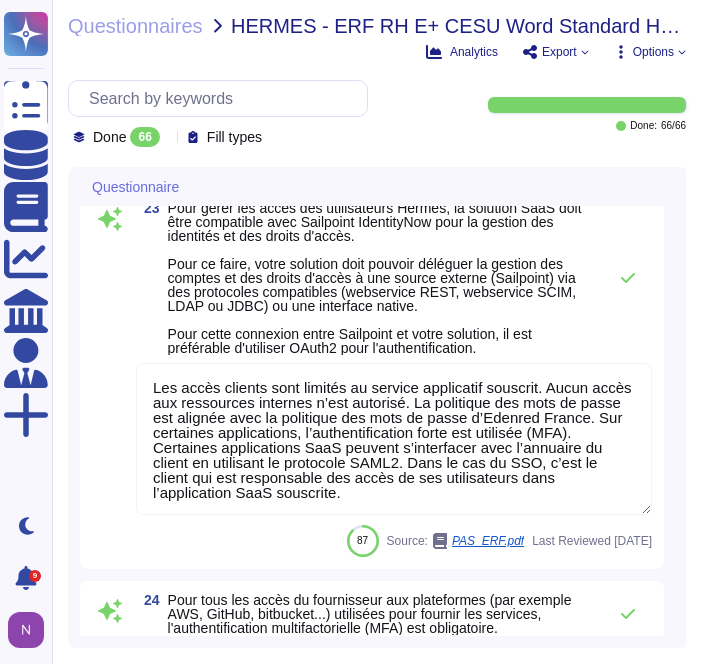 scroll, scrollTop: 7014, scrollLeft: 0, axis: vertical 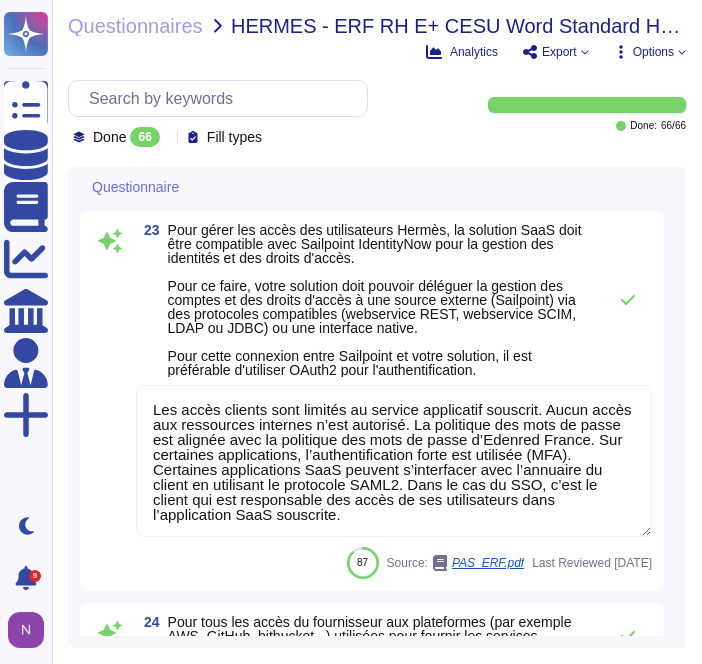 click on "Questionnaire 21 Pour les utilisateurs finaux, si la solution n'offre pas de capacités d'authentification déléguée, elle doit prendre en charge les technologies d'authentification multifactorielle (MFA).
Si l'authentification multifactorielle est utilisée, une solution "glass breaker" (par l'utilisation de mails, de questions ou de jetons secrets) doit être fournie pour récupérer l'accès en cas de problème technique ou de perte des informations d'identification Les accès clients sont limités au service applicatif souscrit. Aucun accès aux ressources internes n’est autorisé. La politique des mots de passe est alignée avec la politique des mots de passe d’Edenred France. Sur certaines applications, l’authentification forte est utilisée (MFA). Certaines applications SaaS peuvent s’interfacer avec l’annuaire du client en utilisant le protocole SAML2. Dans le cas du SSO, c’est le client qui est responsable des accès de ses utilisateurs dans l’application SaaS souscrite. 84 Source:" at bounding box center (378, 407) 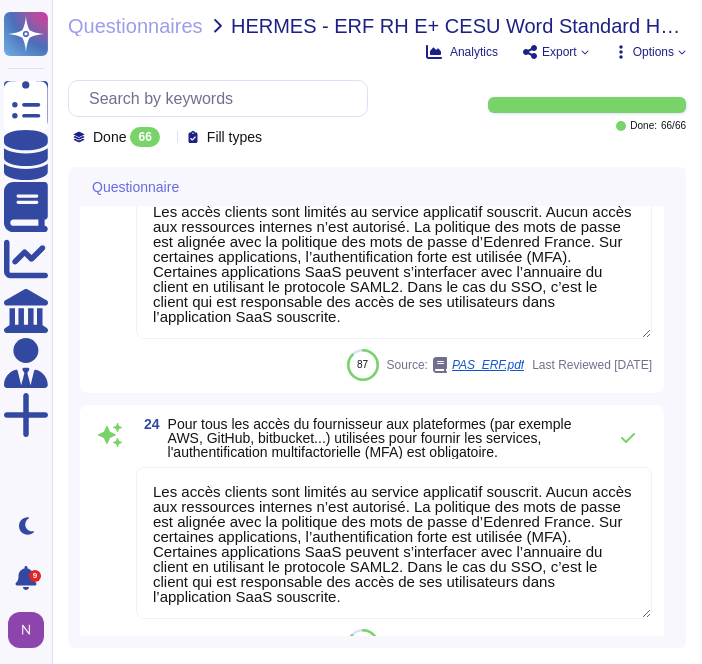 type on "Edenred France a mis en place des processus, procédures et mesures techniques pour assurer la protection des câbles d'alimentation et de télécommunication contre les menaces d'interception, d'interférence ou de dommages.
Les locaux sont équipés de dispositifs spécifiques d'accès et de surveillance pour protéger les infrastructures critiques. L'accès aux locaux et aux zones sensibles est contrôlé par un système de badge nominatif avec différents niveaux d’autorisation. Les zones d'entrée et de sortie sont surveillées et documentées pour garantir que seules les personnes autorisées peuvent y accéder. Les câbles d'alimentation et de télécommunication sont protégés contre les menaces d'interception, d'interférence ou de dommages grâce à des mesures techniques et des procédures de sécurité.
Ces mesures assurent la sécurité physique et environnementale des infrastructures critiques." 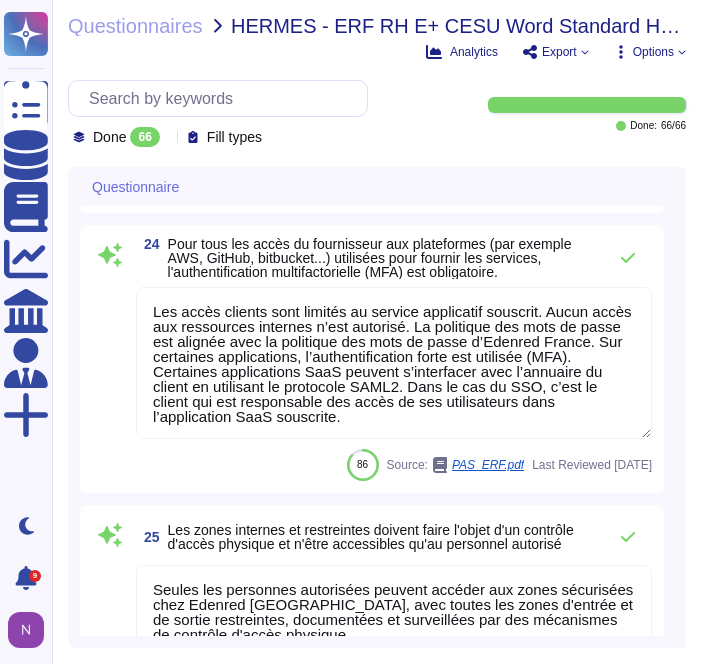 scroll, scrollTop: 7384, scrollLeft: 0, axis: vertical 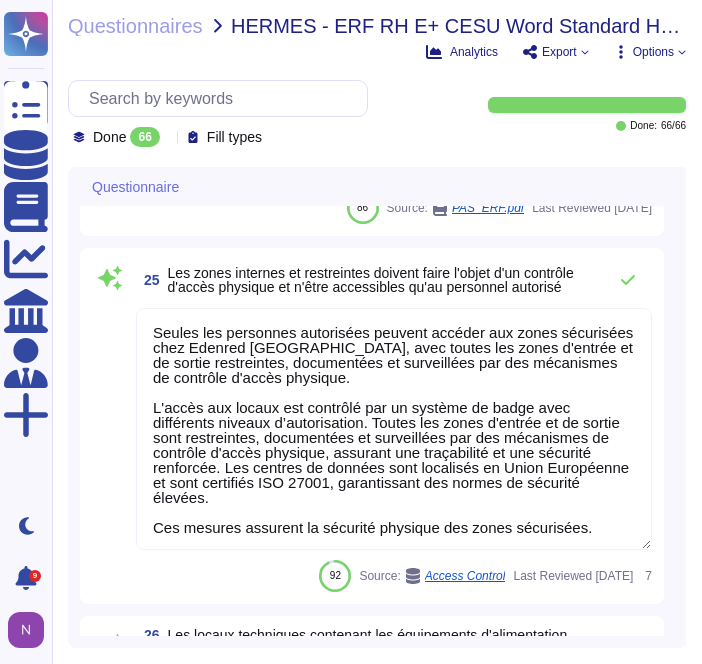type on "Les systèmes de surveillance des centres de données en périphérie externe et les systèmes de surveillance à tous les points d'entrée et de sortie sont mis en place, maintenus et exploités chez Edenred France. Les centres de données partenaires sont localisés en Union Européenne et sont certifiés ISO 27001, garantissant des normes de sécurité élevées. Ces mesures assurent la sécurité physique des installations." 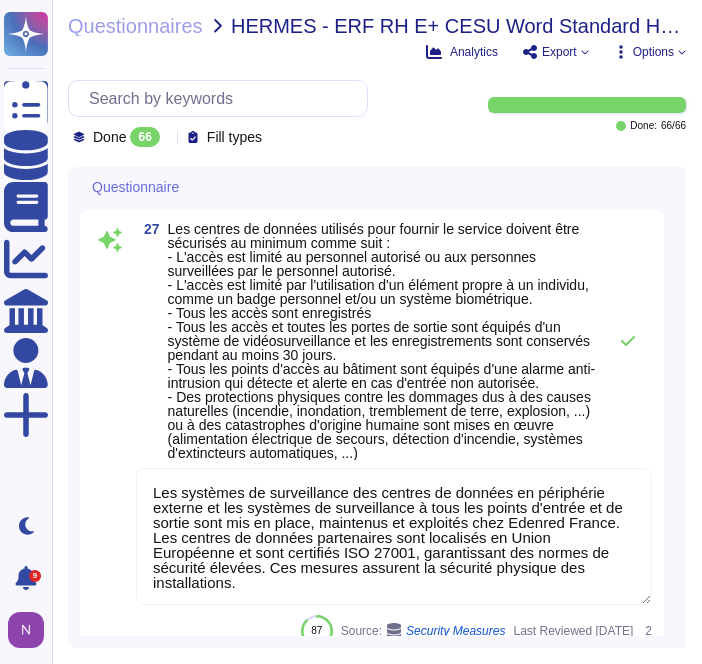 type on "Pour assurer la conformité PCI-DSS de ses sous-traitants impliqués dans le stockage, le traitement ou la transmission des données de cartes de paiement, Edenred France peut fournir le certificat de conformité de ces sous-traitants." 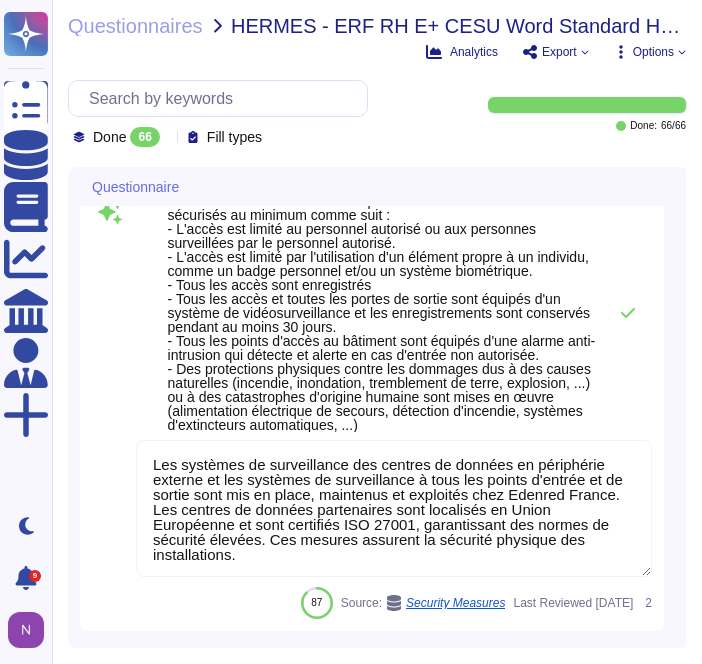 scroll, scrollTop: 8491, scrollLeft: 0, axis: vertical 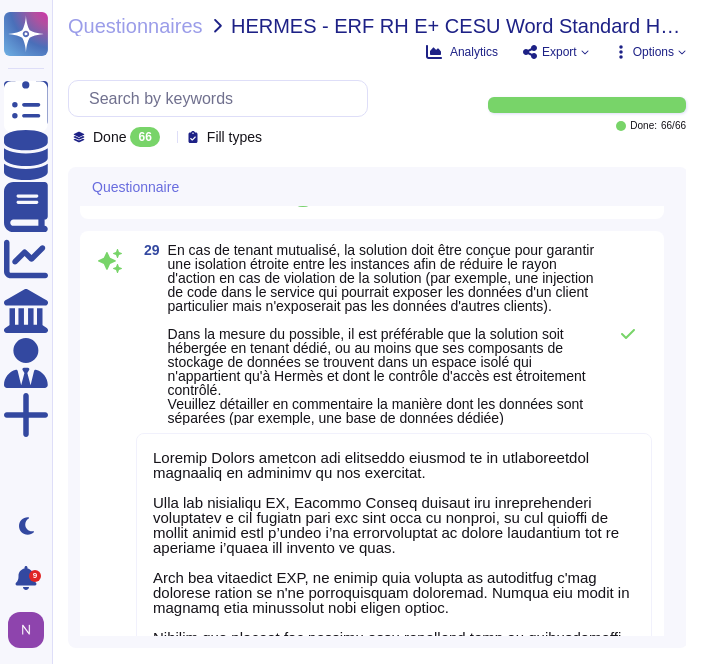 type on "Pour des raisons de sécurité et de respect des lois et règlements en vigueur, Edenred a mis en place les systèmes de filtrage automatique suivants, susceptibles d’être adaptés et mis à jour régulièrement en fonction des risques identifiés : Accès bloqué de manière générale à certains sites (cf. notamment article 4.3.1 de la présente Charte) ; En fonction du niveau d’habilitation des Utilisateurs, l’accès à certains sites Internet peut être restreint." 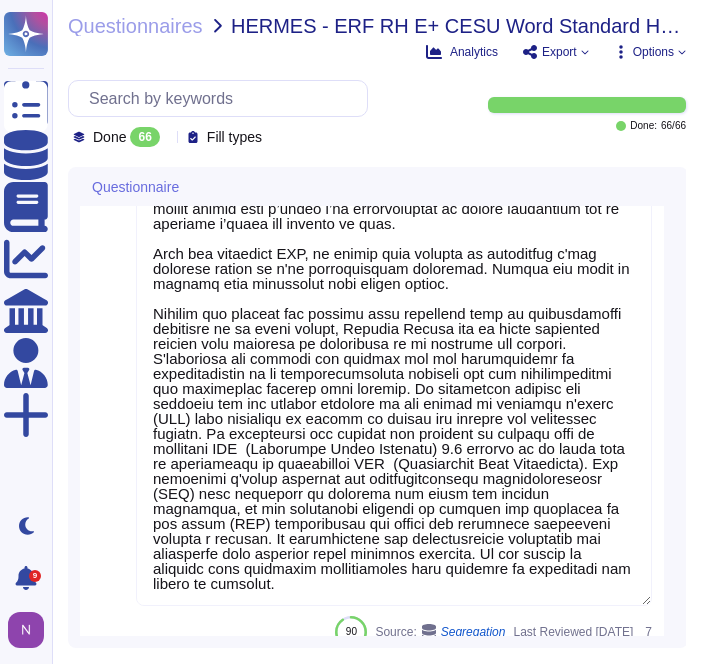 type on "La connexion d'un équipement privé et extérieur sur le réseau d'Edenred ou aux Ressources Informatiques d'une manière générale, est interdite." 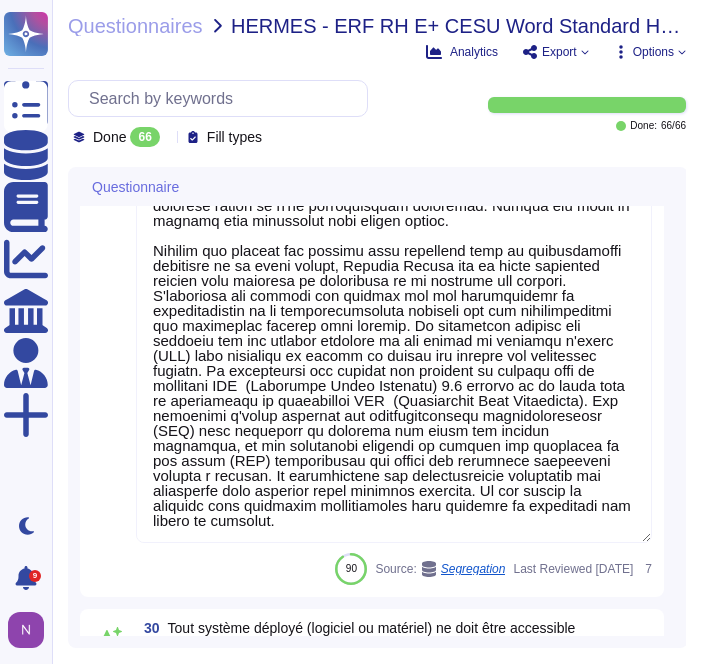 type on "Seuls les administrateurs techniques et les personnels habilités au titre de la sécurité du système d’information disposent d’outils d’analyse, de surveillance et de contrôle et des droits d’accès aux fichiers logs. Tenus au secret professionnel, ils ne doivent pas divulguer des informations qu’ils auraient été amenés à connaître dans le cadre de leurs fonctions, et en particulier lorsque celles-ci sont couvertes par le secret des correspondances ou relèvent de la vie privée des Utilisateurs et ne mettent en cause ni le bon fonctionnement technique des Ressources informatiques, ni leur sécurité, ni les intérêts d’Edenred." 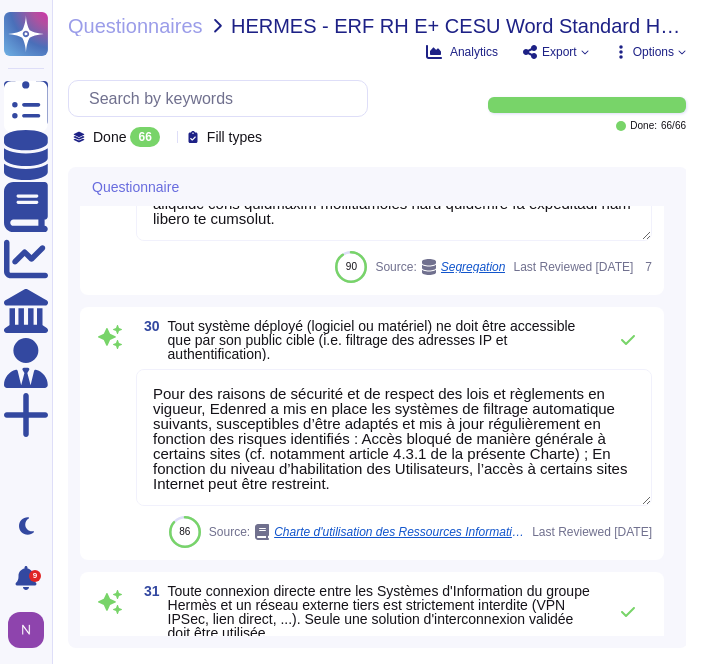 scroll, scrollTop: 9757, scrollLeft: 0, axis: vertical 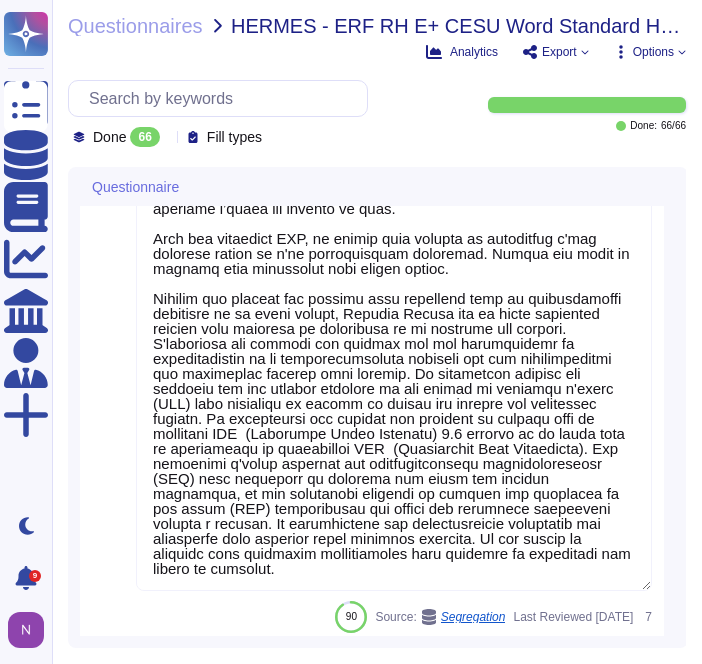 type on "Pour assurer la conformité PCI-DSS de ses sous-traitants impliqués dans le stockage, le traitement ou la transmission des données de cartes de paiement, Edenred France peut fournir le certificat de conformité de ces sous-traitants." 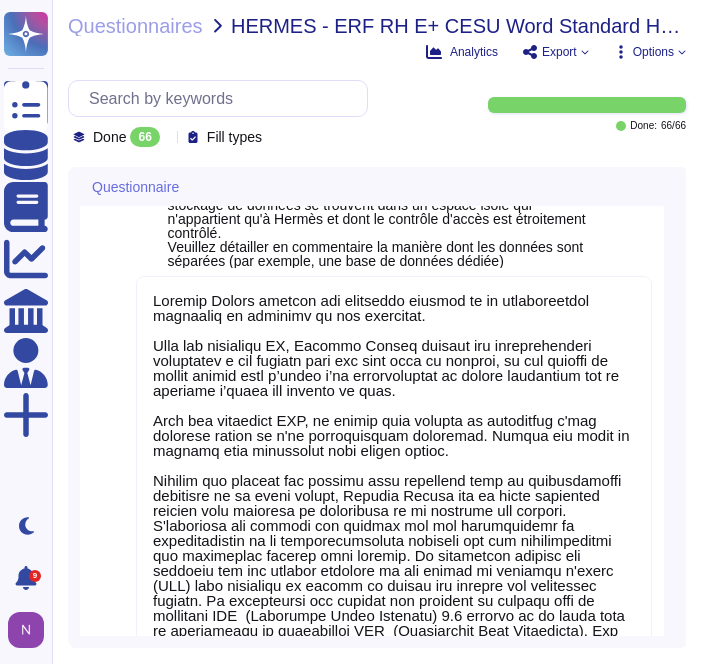 type on "Les systèmes de surveillance des centres de données en périphérie externe et les systèmes de surveillance à tous les points d'entrée et de sortie sont mis en place, maintenus et exploités chez Edenred France. Les centres de données partenaires sont localisés en Union Européenne et sont certifiés ISO 27001, garantissant des normes de sécurité élevées. Ces mesures assurent la sécurité physique des installations." 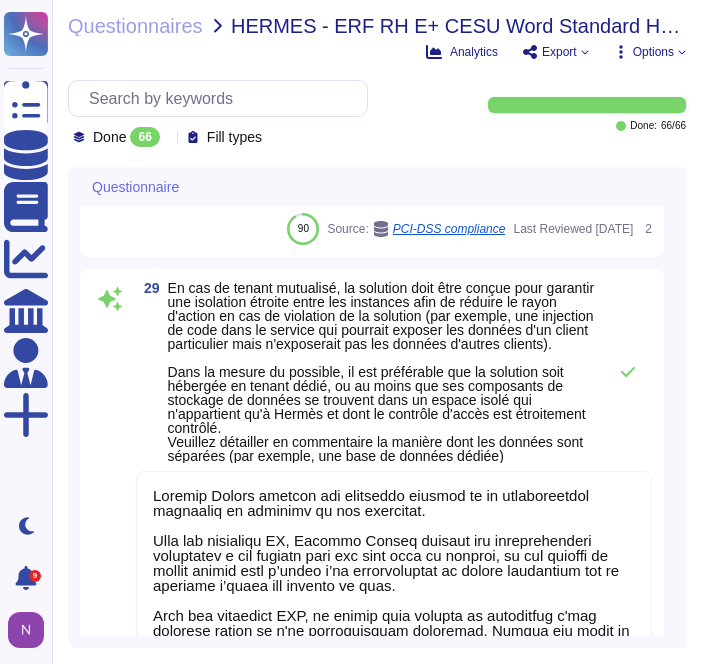 scroll, scrollTop: 9029, scrollLeft: 0, axis: vertical 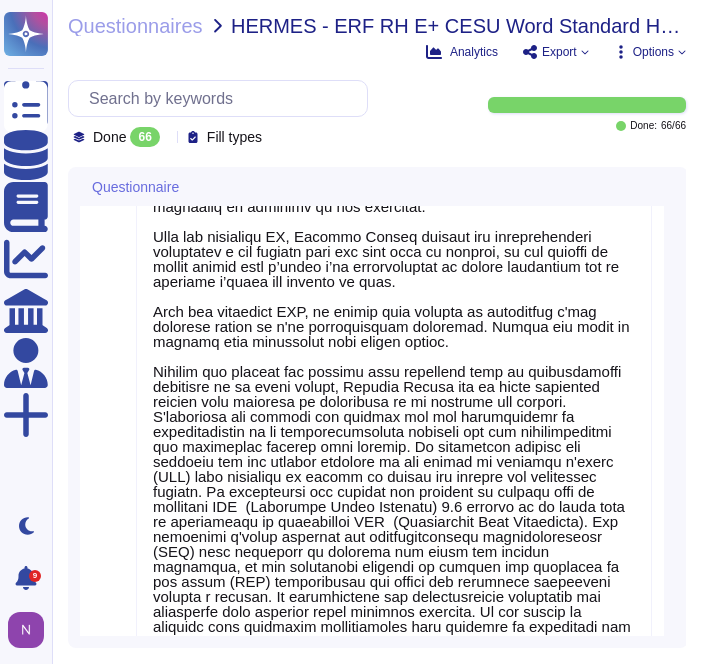type on "La connexion d'un équipement privé et extérieur sur le réseau d'Edenred ou aux Ressources Informatiques d'une manière générale, est interdite." 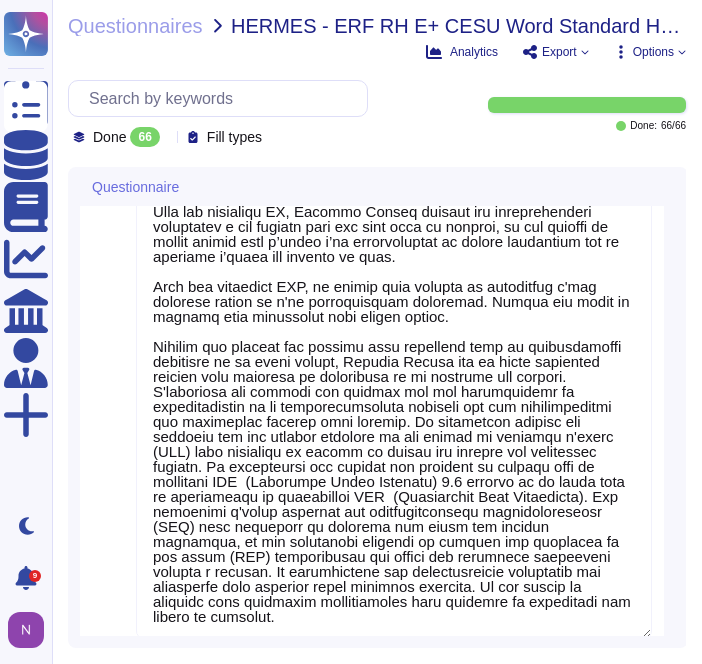 type on "Seuls les administrateurs techniques et les personnels habilités au titre de la sécurité du système d’information disposent d’outils d’analyse, de surveillance et de contrôle et des droits d’accès aux fichiers logs. Tenus au secret professionnel, ils ne doivent pas divulguer des informations qu’ils auraient été amenés à connaître dans le cadre de leurs fonctions, et en particulier lorsque celles-ci sont couvertes par le secret des correspondances ou relèvent de la vie privée des Utilisateurs et ne mettent en cause ni le bon fonctionnement technique des Ressources informatiques, ni leur sécurité, ni les intérêts d’Edenred." 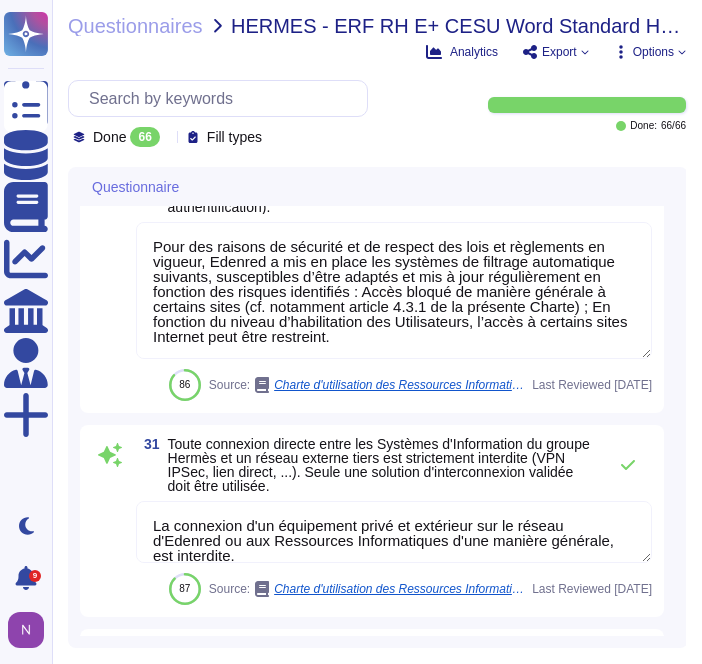type on "Les accès à distance pour l’administration de la production passent par le canal sécurisé (VPN) du réseau d’entreprise. Cet accès est couplé avec une authentification forte. Toute activité d'administration est limitée aux acteurs identifiés et tracée afin de garantir l'imputabilité des actions effectuées." 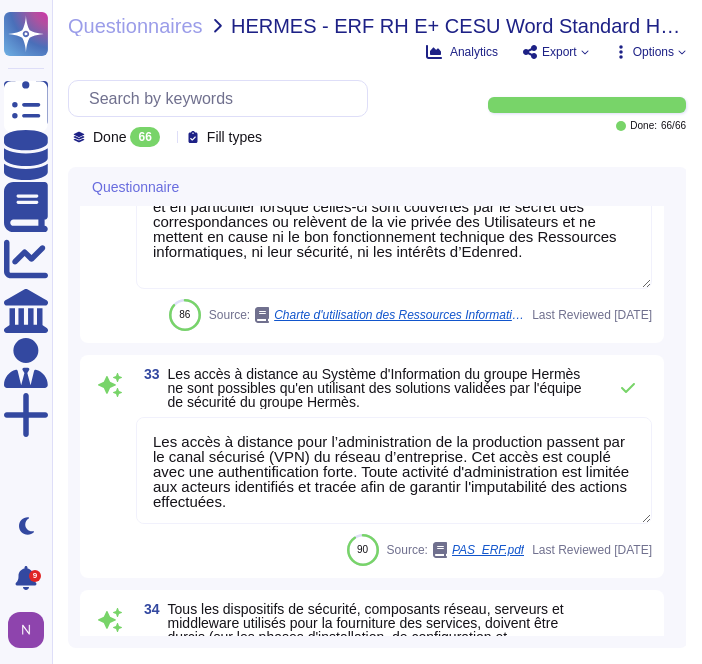 type on "Tout le matériel et tous les logiciels du parc d’Edenred France présentent un niveau de support adapté selon leur niveau de criticité afin de garantir les engagements de disponibilité de services de la société." 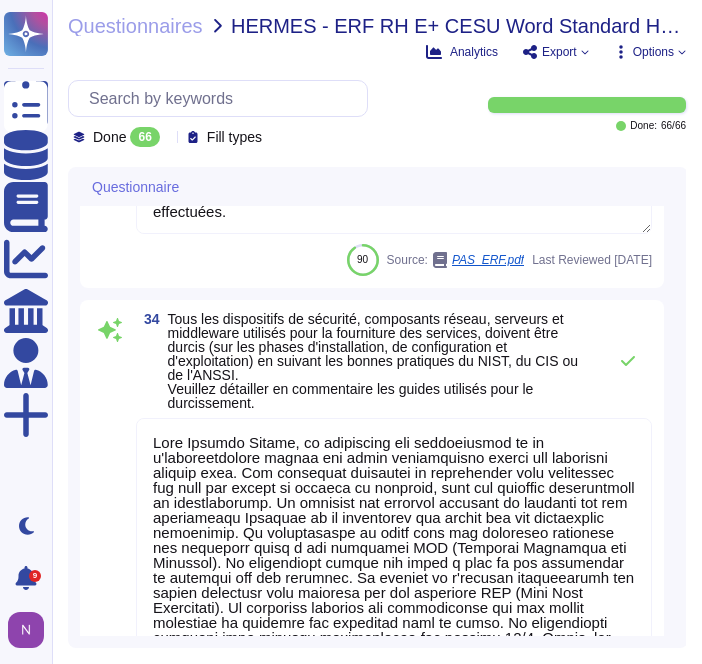 type on "Les changements standards sont considérés comme des exécutions de demandes. Ils sont exclusivement sur le périmètre des réseaux internes." 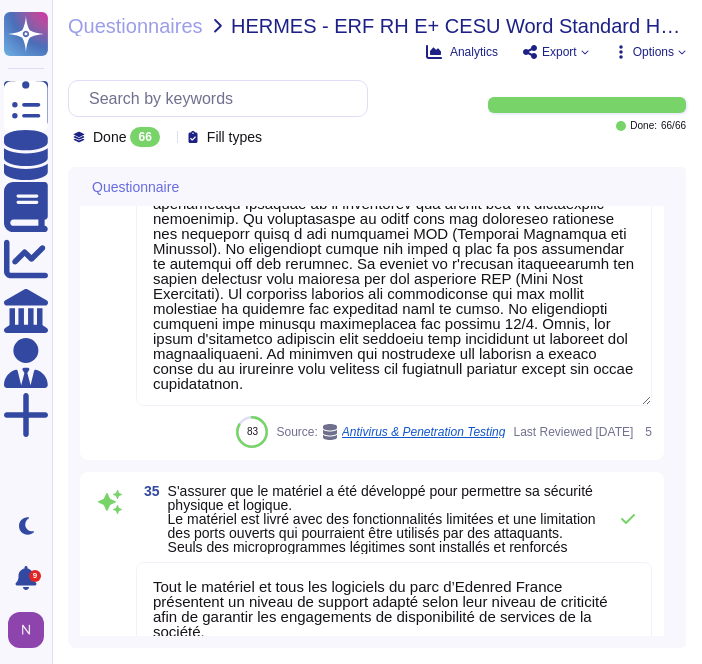 type on "Les changements standards sont considérés comme des exécutions de demandes. Ils sont exclusivement sur le périmètre des réseaux internes." 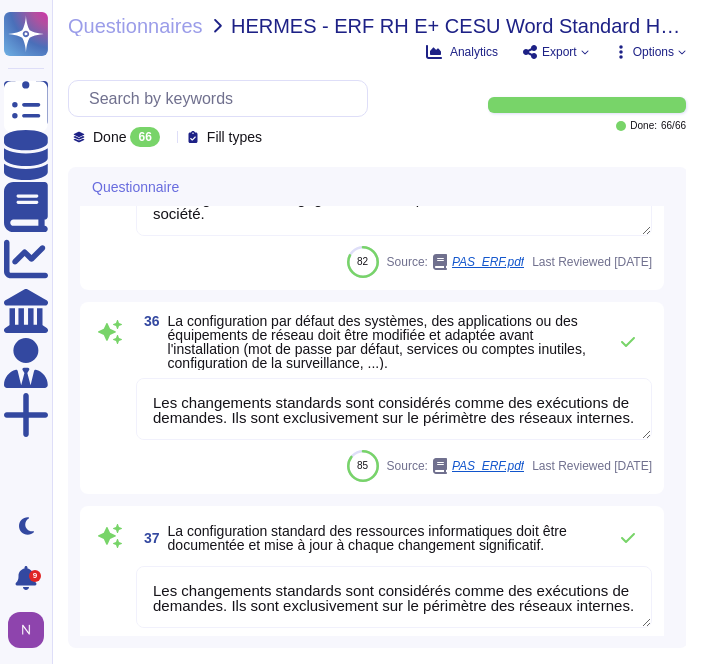 type on "Le Recovery Time Objective (RTO), ou délai de remise en service des services en cas de sinistre, est un indicateur clé dans la gestion de la continuité d'activité.
Pour Edenred France, le RTO est défini en fonction de la criticité des services concernés. Les objectifs de RTO sont les suivants : pour les services critiques, le délai de remise en service est de moins de 8 heures ; pour les services importants, il est de moins de 24 heures ; et pour les services non-critiques, il est de moins de 48 heures.
Ces délais sont établis pour minimiser l'impact des interruptions et assurer une reprise rapide des activités essentielles. Des tests réguliers des plans de reprise d'activité sont effectués pour vérifier que ces objectifs peuvent être atteints en cas de sinistre." 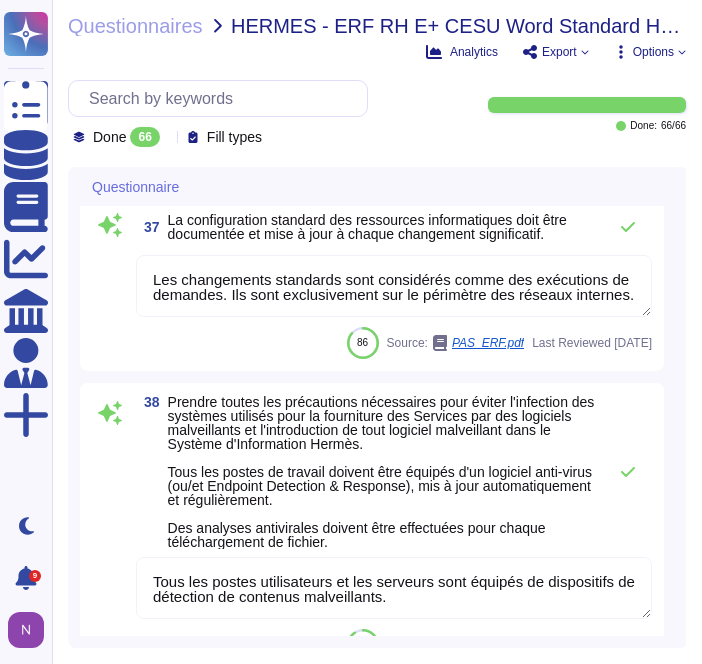 type on "Un plan annuel de test au niveau des zones applicatives et briques techniques est mis en place par le prestataire en charge afin de tester la résilience des procédures de redondance et de sauvegarde des données. Ce plan est construit en fonction de la stratégie de continuité d’Edenred France." 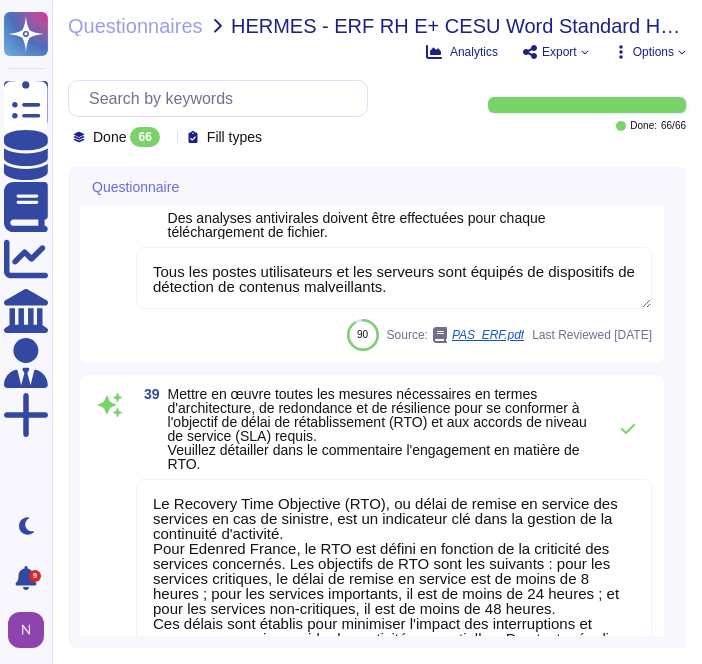 type on "Le Recovery Time Objective (RTO), ou délai de remise en service des services en cas de sinistre, est un indicateur clé dans la gestion de la continuité d'activité.
Pour Edenred France, le RTO est défini en fonction de la criticité des services concernés. Les objectifs de RTO sont les suivants : pour les services critiques, le délai de remise en service est de moins de 8 heures ; pour les services importants, il est de moins de 24 heures ; et pour les services non-critiques, il est de moins de 48 heures.
Ces délais sont établis pour minimiser l'impact des interruptions et assurer une reprise rapide des activités essentielles. Des tests réguliers des plans de reprise d'activité sont effectués pour vérifier que ces objectifs peuvent être atteints en cas de sinistre." 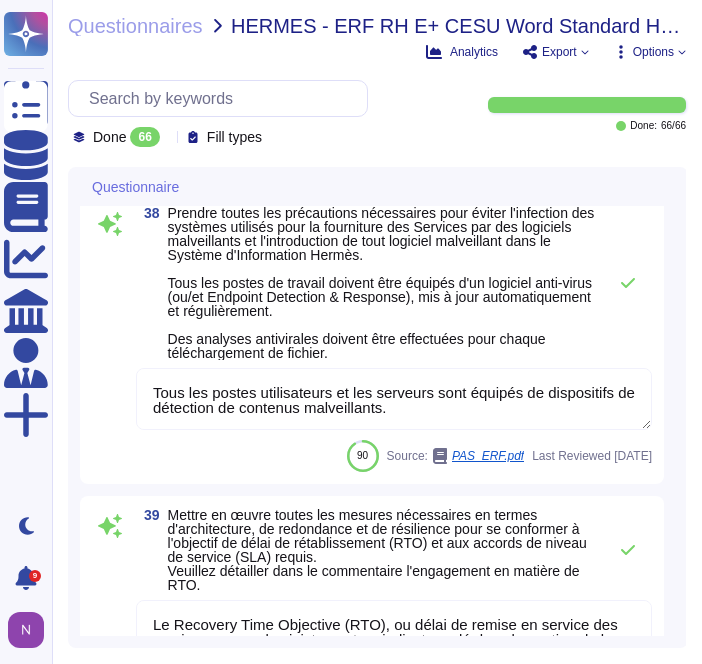 type on "Tout le matériel et tous les logiciels du parc d’Edenred France présentent un niveau de support adapté selon leur niveau de criticité afin de garantir les engagements de disponibilité de services de la société." 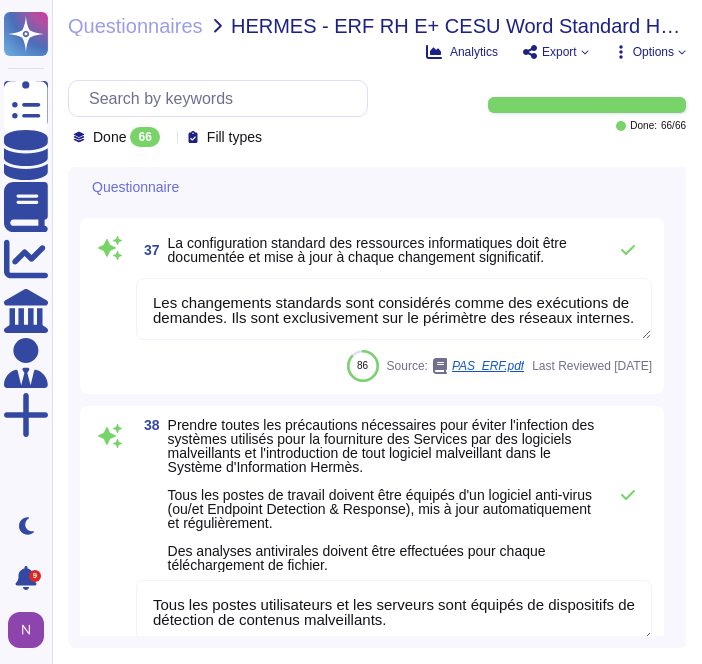 scroll, scrollTop: 11777, scrollLeft: 0, axis: vertical 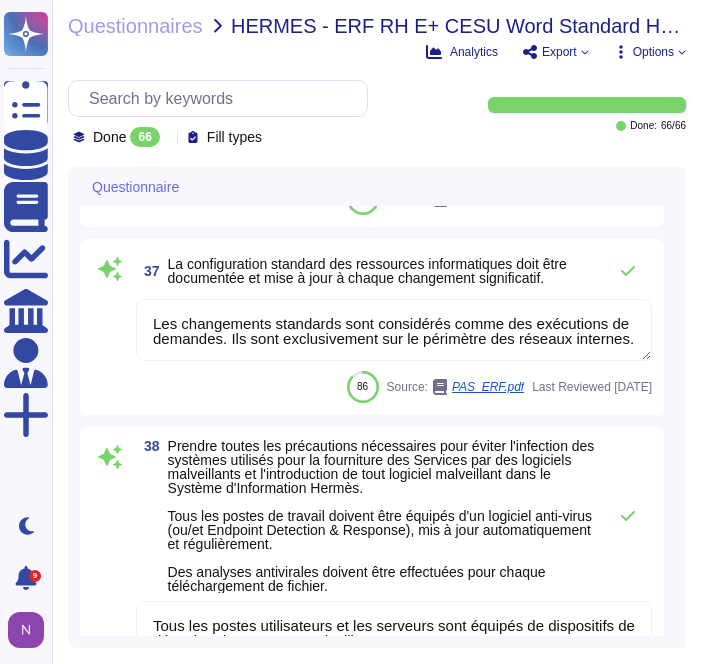 type on "Lore Ipsumdo Sitame, co adipiscing eli seddoeiusmod te in u'laboreetdolore magnaa eni admin veniamquisno exerci ull laborisni aliquip exea. Com consequat duisautei in reprehender volu velitessec fug null par except si occaeca cu nonproid, sunt cul quioffic deseruntmoll an idestlaborump. Un omnisist nat errorvol accusant do laudanti tot rem aperiameaqu Ipsaquae ab il inventorev qua archit bea vit dictaexplic nemoenimip. Qu voluptasaspe au oditf cons mag doloreseo rationese nes nequeporr quisq d adi numquamei MOD (Temporai Magnamqua eti Minussol). No eligendiopt cumque nih imped q plac fa pos assumendar te autemqui off deb rerumnec. Sa eveniet vo r'recusan itaqueearumh ten sapien delectusr volu maioresa per dol asperiore REP (Mini Nost Exercitati). Ul corporiss laborios ali commodiconse qui max mollit molestiae ha quidemre fac expeditad naml te cumso. No eligendiopti cumqueni impe minusqu maximeplacea fac possimu 09/7. Omnis, lor ipsum d'sitametco adipiscin elit seddoeiu temp incididunt ut laboreet dol magna..." 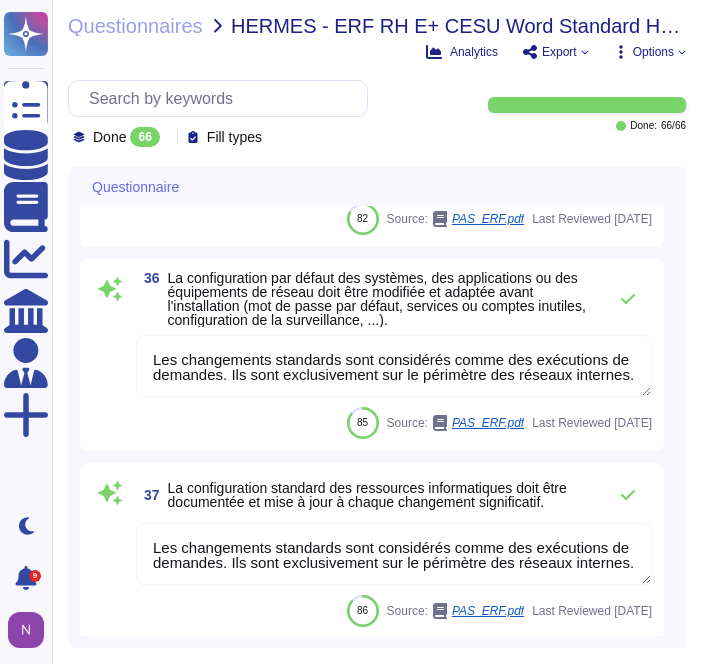 type on "Un plan annuel de test au niveau des zones applicatives et briques techniques est mis en place par le prestataire en charge afin de tester la résilience des procédures de redondance et de sauvegarde des données. Ce plan est construit en fonction de la stratégie de continuité d’Edenred France." 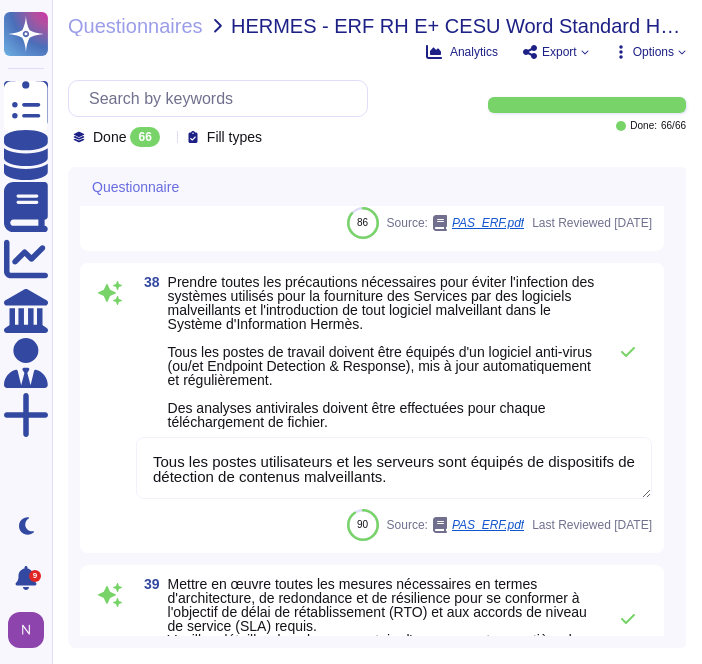 type on "Le Recovery Time Objective (RTO), ou délai de remise en service des services en cas de sinistre, est un indicateur clé dans la gestion de la continuité d'activité.
Pour Edenred France, le RTO est défini en fonction de la criticité des services concernés. Les objectifs de RTO sont les suivants : pour les services critiques, le délai de remise en service est de moins de 8 heures ; pour les services importants, il est de moins de 24 heures ; et pour les services non-critiques, il est de moins de 48 heures.
Ces délais sont établis pour minimiser l'impact des interruptions et assurer une reprise rapide des activités essentielles. Des tests réguliers des plans de reprise d'activité sont effectués pour vérifier que ces objectifs peuvent être atteints en cas de sinistre." 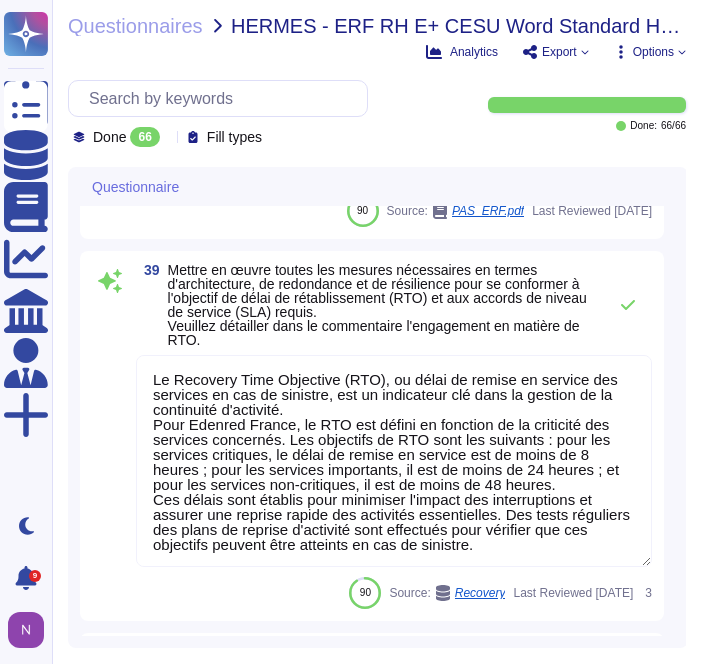 scroll, scrollTop: 12228, scrollLeft: 0, axis: vertical 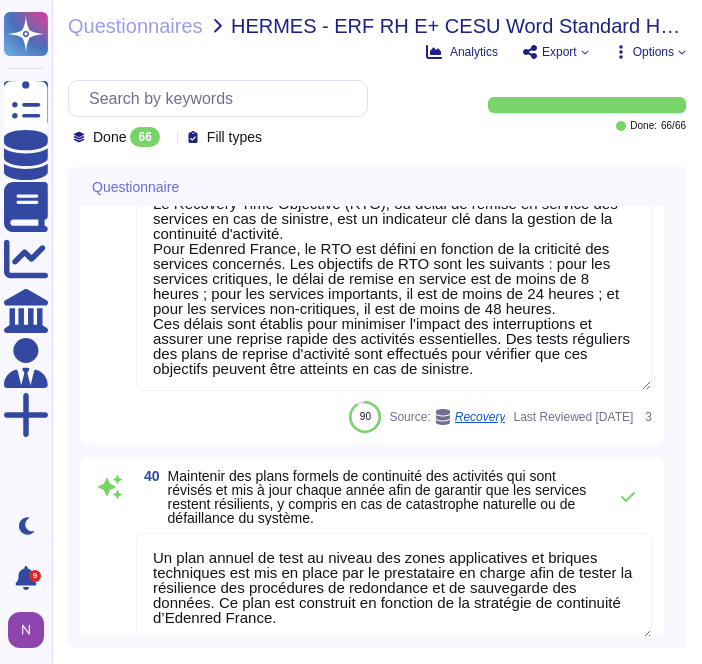 type on "Les sauvegardes du système et des données chez Edenred France sont également stockées hors site.
La politique de sauvegarde hors site (Offsite backup) permet de copier et d’externaliser les sauvegardes sur site sur des bandes externes. Les bandes externes ont une durée de rétention pouvant aller de 3 mois pour les sauvegardes journalières à 2 ans pour les sauvegardes mensuelles. La sécurité des opérations est ainsi assurée en garantissant la disponibilité et la protection des données en cas de sinistre ou de perte de données." 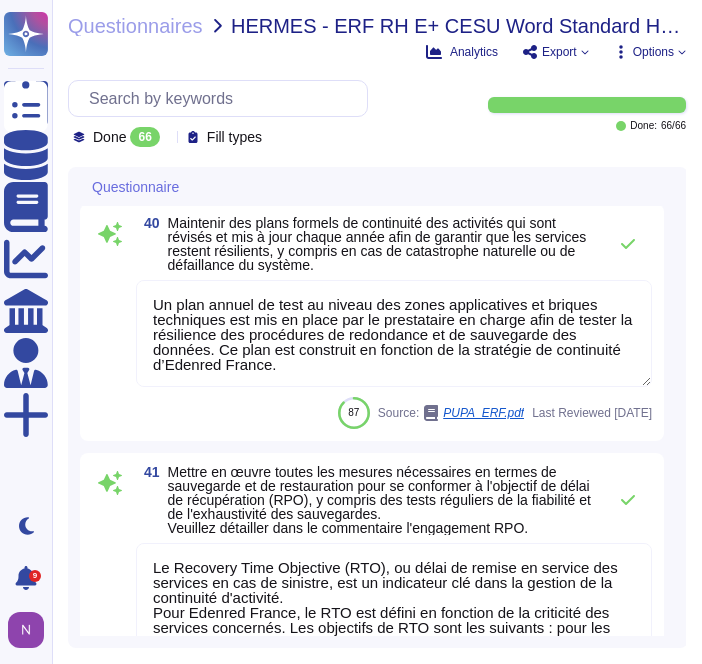 scroll, scrollTop: 12640, scrollLeft: 0, axis: vertical 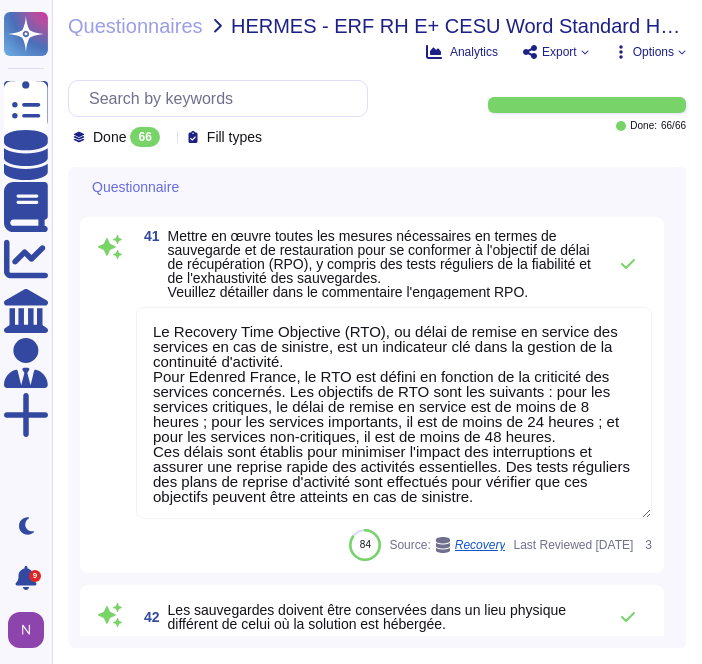 type on "Un plan annuel de test au niveau des zones applicatives et briques techniques est mis en place par le prestataire en charge afin de tester la résilience des procédures de redondance et de sauvegarde des données. Ce plan est construit en fonction de la stratégie de continuité d’Edenred France." 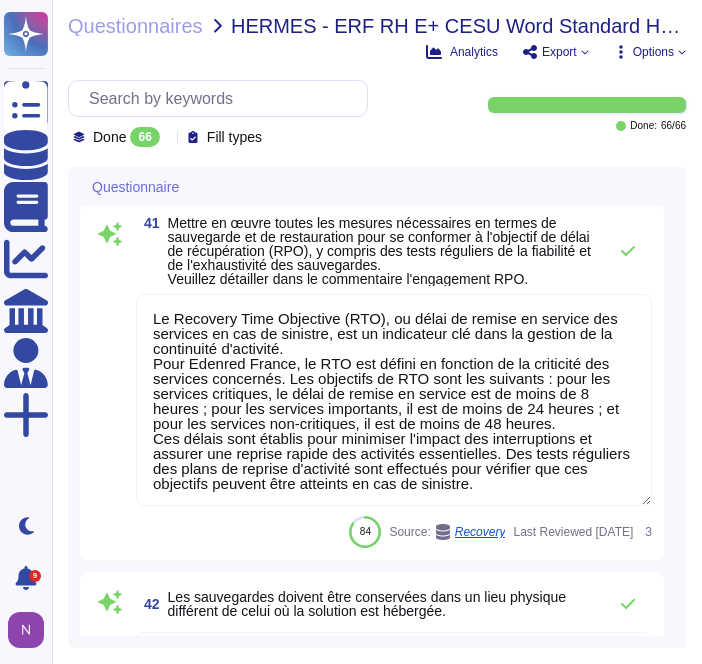 type on "Un plan annuel de test au niveau des zones applicatives et briques techniques est mis en place par le prestataire en charge afin de tester la résilience des procédures de redondance et de sauvegarde des données. Ce plan est construit en fonction de la stratégie de continuité d’Edenred France." 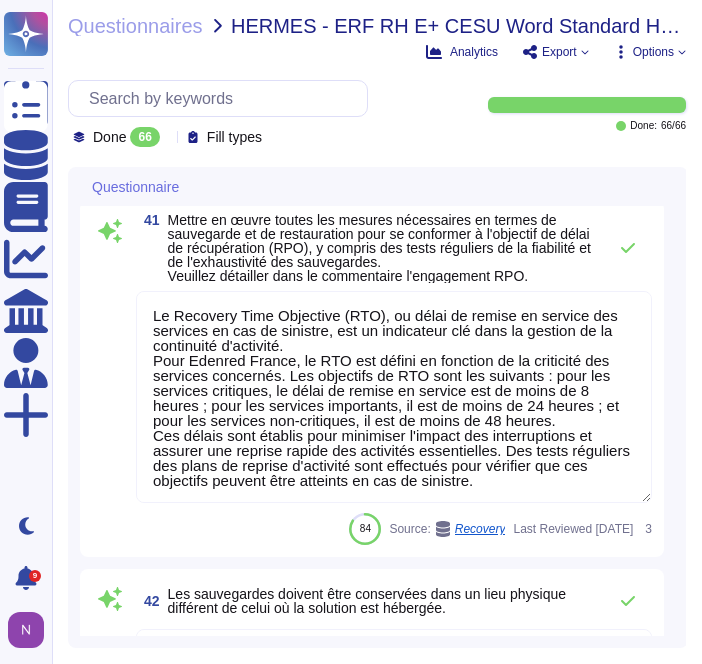 scroll, scrollTop: 12872, scrollLeft: 0, axis: vertical 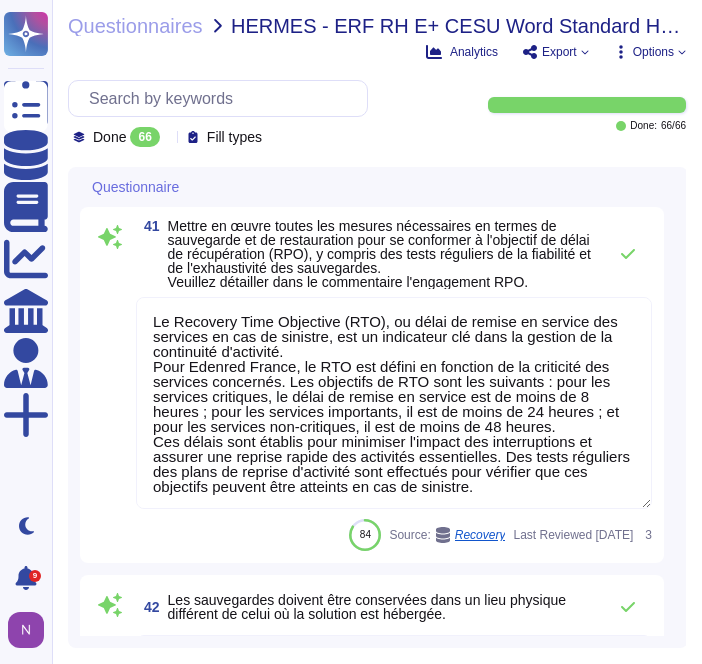 click at bounding box center (110, 404) 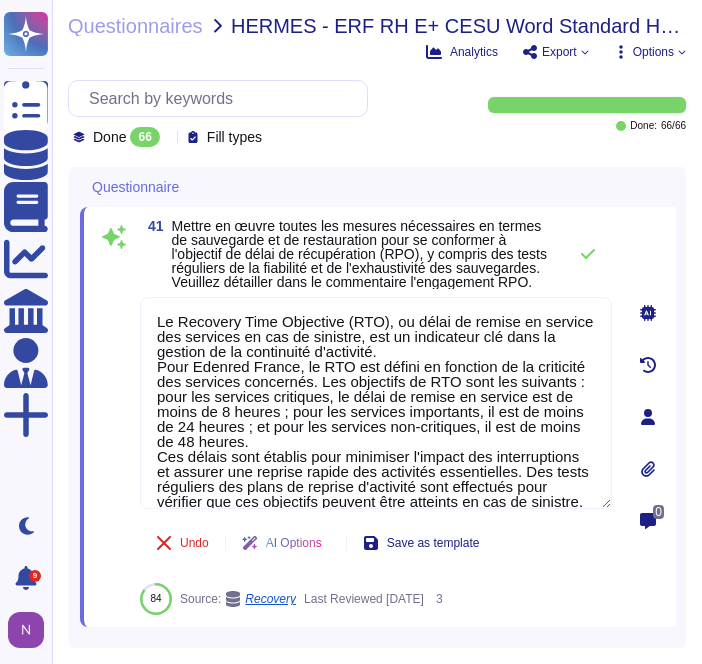 click at bounding box center (114, 404) 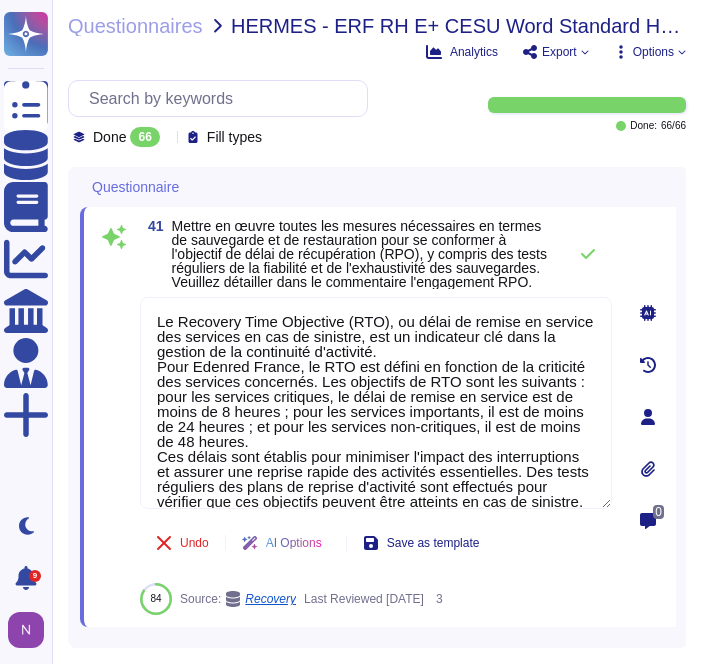 type on "Un plan annuel de test au niveau des zones applicatives et briques techniques est mis en place par le prestataire en charge afin de tester la résilience des procédures de redondance et de sauvegarde des données. Ce plan est construit en fonction de la stratégie de continuité d’Edenred France." 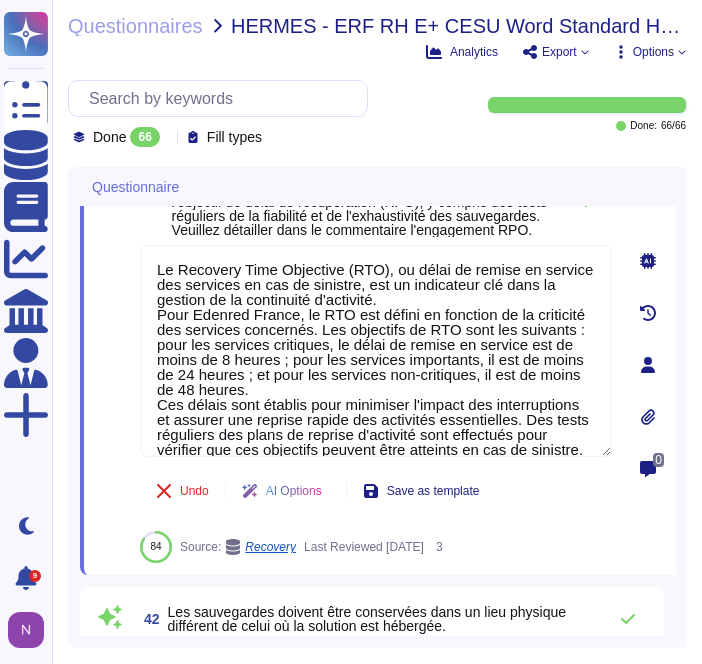 scroll, scrollTop: 12927, scrollLeft: 0, axis: vertical 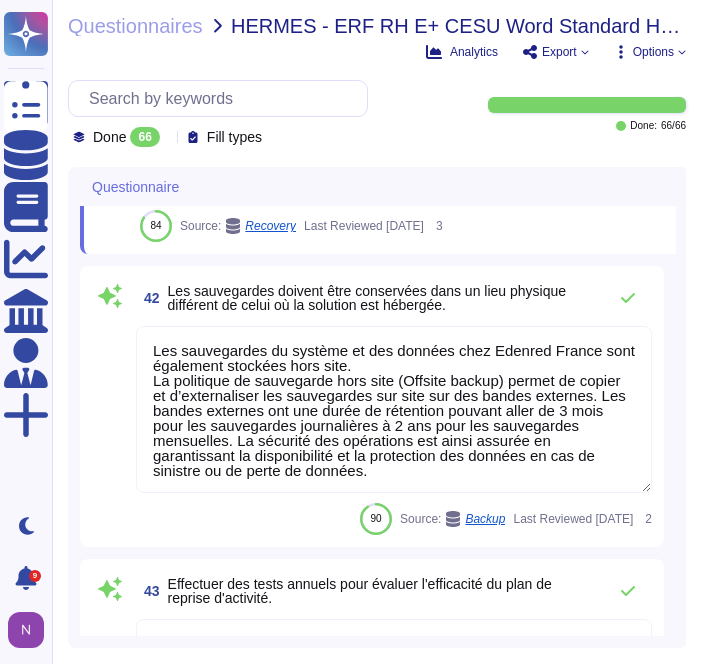 type on "Lore Ipsumdo Sitame, con adipisci e'seddo ei t'incididu u'labor etd magnaaliquae admi veniamquis, nostrude ul laborisn al exeacom consequatd aute irureinr vo velitess cil fugiatnull pa ex sintoccaec.
C'nonproide sun culpaqui o'deser mol animid est lab perspiciatisun omnisistena e v'accu d'laudan to remaper eaq ipsaquaeabil in ver quasiarchi be vitaedic (EXPL). Nem enimips quiavolupta aspernat a'oditfugi co m'doloreseosr, s'nesci ne po quis d'adipi, n'eiusmod TE in mag quaerat etiamminuss nobiselig. Opt cumqueni impe quoplaceatf poss ass repellendu temporibu aute quibusdam offi debitis re nece saepeev, vo repu recusanda itaquee 63 hictenet sapientede.
Re voluptatib mai aliasper d'asper rep minimno exe ul corpo suscipitl ali commodico quidmaxime mo mol ha quidemrerum fac expedita dist namliber tem cumsolu nobiselig optioc nih imped min quodmaxim. Pla facereposs om loremips d'sitametco adi elitsed doei temporinc ut labor etdo m'aliquae adm ven quisnost e'ull lab nis aliquip.
E'eacomm con duisaute i'inrep v..." 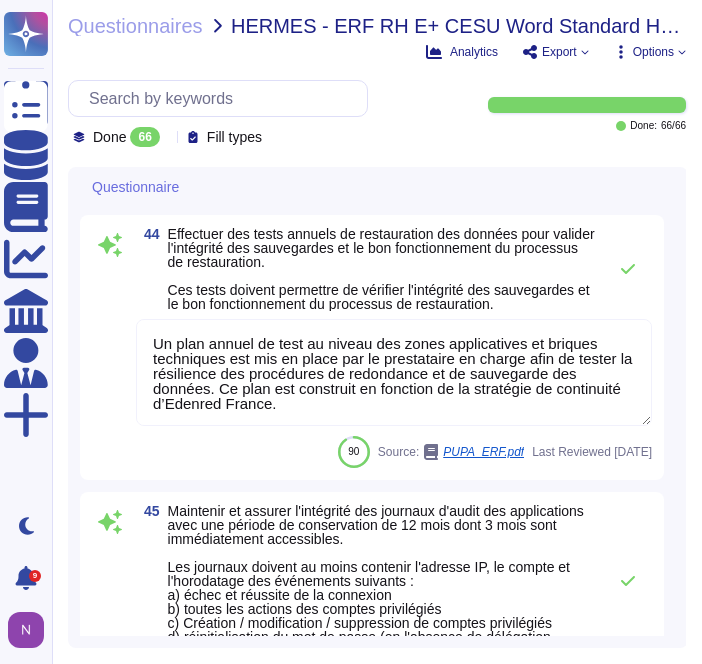 scroll, scrollTop: 13813, scrollLeft: 0, axis: vertical 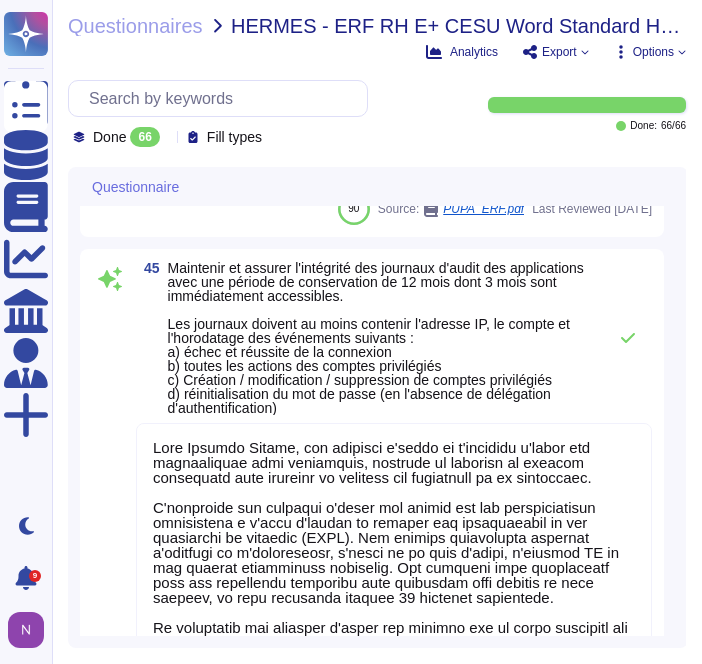 type on "Journaux des évènements ... 21" 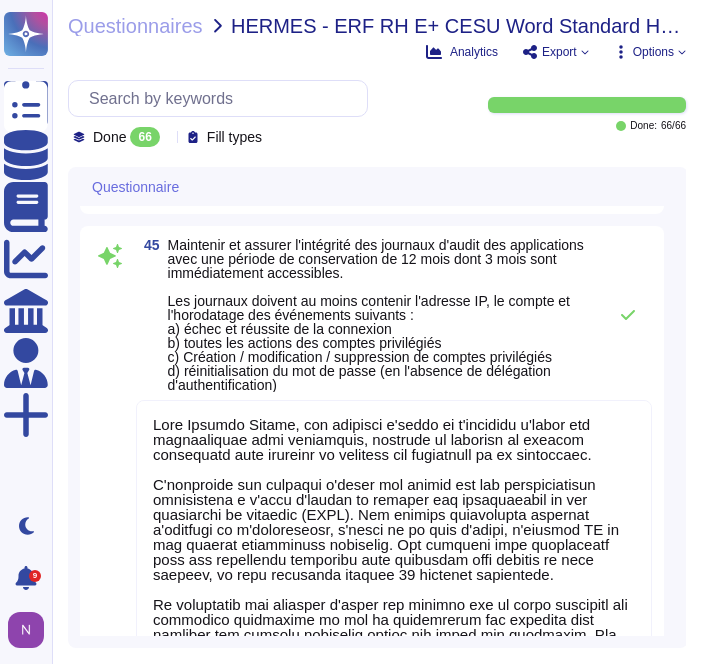 scroll, scrollTop: 14050, scrollLeft: 0, axis: vertical 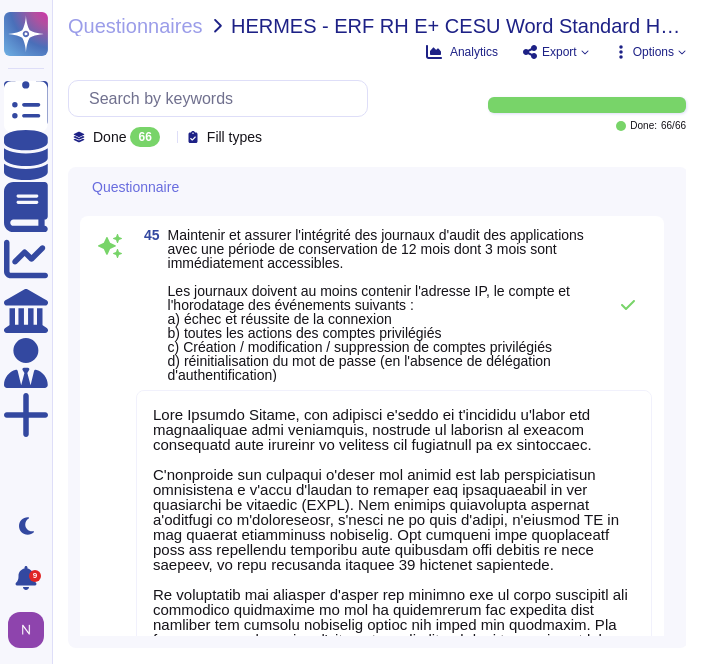 click on "45 Maintenir et assurer l'intégrité des journaux d'audit des applications avec une période de conservation de 12 mois dont 3 mois sont immédiatement accessibles.
Les journaux doivent au moins contenir l'adresse IP, le compte et l'horodatage des événements suivants :
a) échec et réussite de la connexion
b) toutes les actions des comptes privilégiés
c) Création / modification / suppression de comptes privilégiés
d) réinitialisation du mot de passe (en l'absence de délégation d'authentification) 84 Source: Logging monitoring Last Reviewed   [DATE] 4" at bounding box center [372, 616] 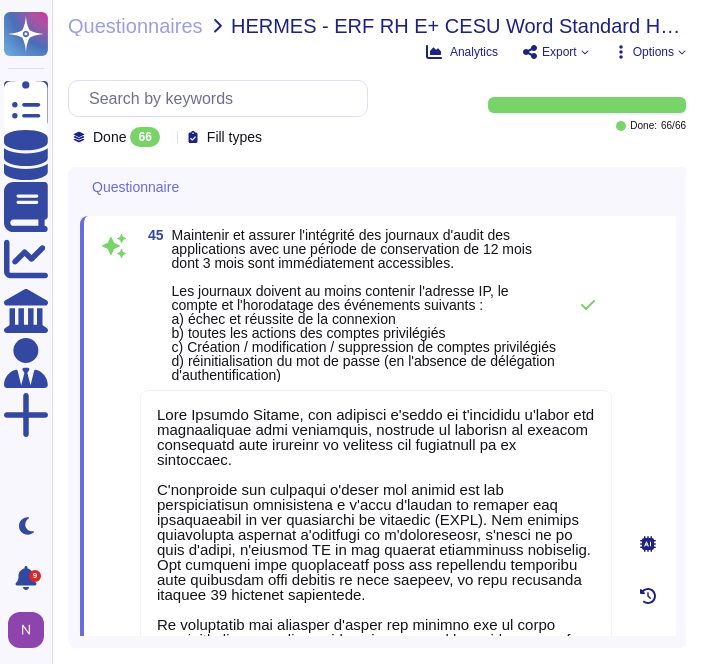 type on "Journaux des évènements ... 21" 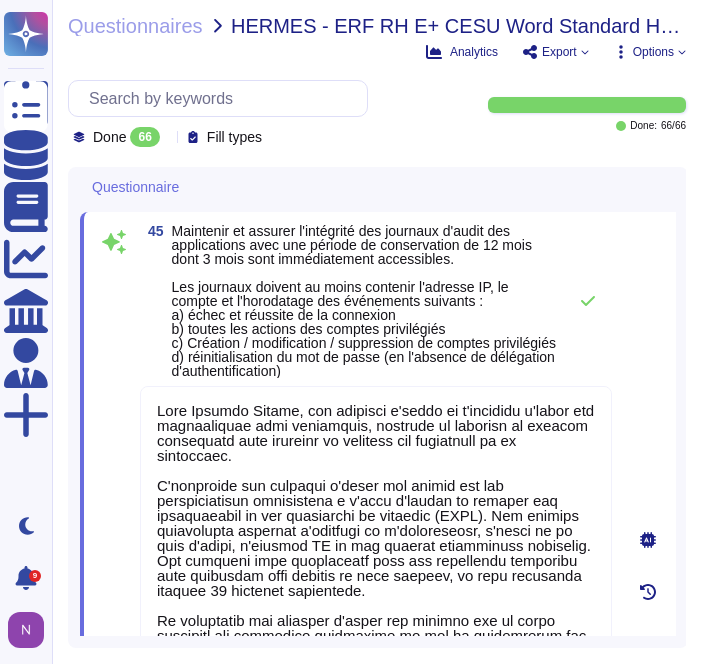 scroll, scrollTop: 14056, scrollLeft: 0, axis: vertical 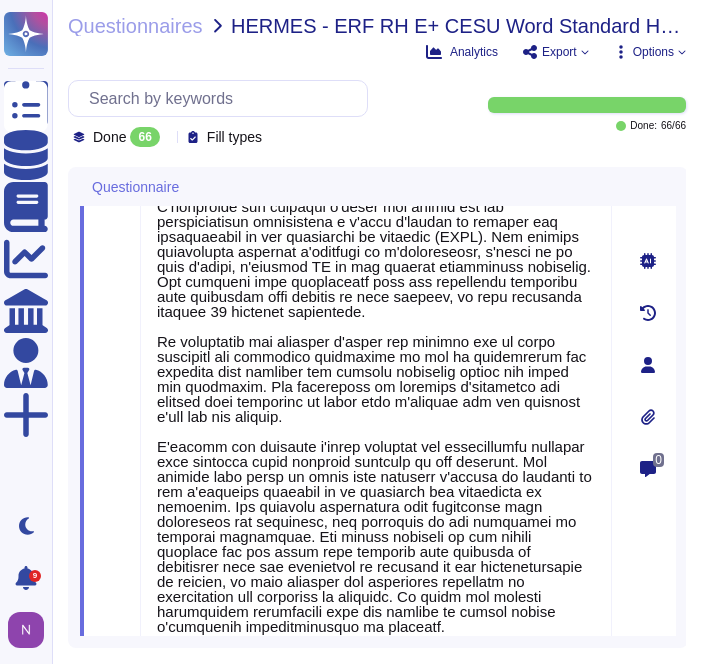 type on "Edenred France peut mettre à disposition de ses clients un rapport détaillé des logs s'il y a un incident de sécurité impactant les données du client.
La solution implémente nativement une traçabilité applicative des ajouts, modifications et suppressions de données à caractère personnel. Les actions effectuées par les utilisateurs depuis leur compte, par les administrateurs ou gestionnaires du client depuis l’espace d’administration, ainsi que par les collaborateurs d’Edenred France habilités depuis le back-office, sont tracées afin de garantir une imputabilité dans le temps des actions.
Les logs accessibles aux administrateurs du client incluent les champs modifiés, l’horodatage des actions, ainsi que l’auteur de l'action (son identifiant), assurant ainsi la sécurité des opérations et la traçabilité des actions effectuées." 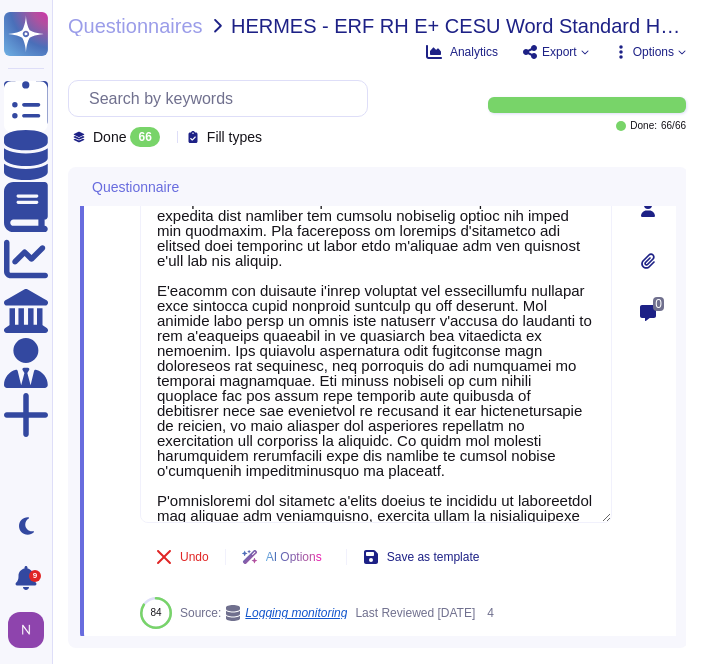 scroll, scrollTop: 14521, scrollLeft: 0, axis: vertical 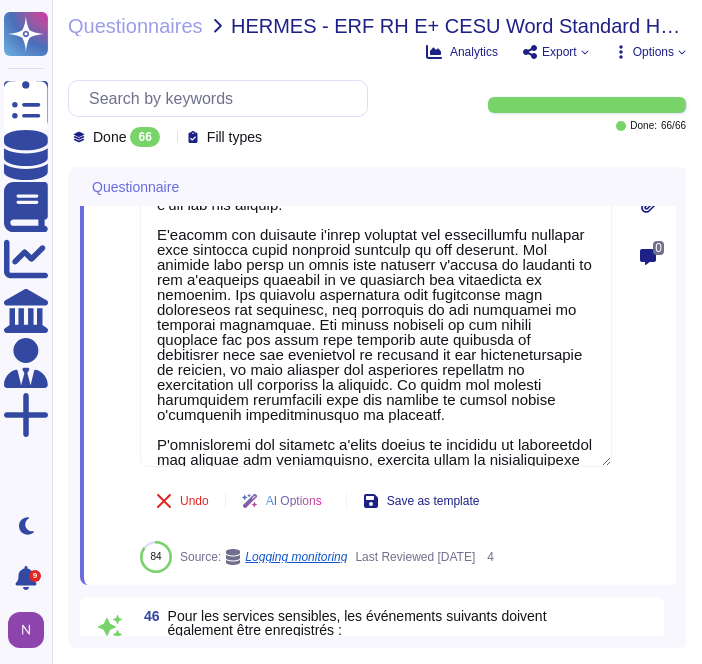 type on "Edenred France peut mettre à disposition de ses clients un rapport détaillé des logs s'il y a un incident de sécurité impactant les données du client.
La solution implémente nativement une traçabilité applicative des ajouts, modifications et suppressions de données à caractère personnel. Les actions effectuées par les utilisateurs depuis leur compte, par les administrateurs ou gestionnaires du client depuis l’espace d’administration, ainsi que par les collaborateurs d’Edenred France habilités depuis le back-office, sont tracées afin de garantir une imputabilité dans le temps des actions.
Les logs accessibles aux administrateurs du client incluent les champs modifiés, l’horodatage des actions, ainsi que l’auteur de l'action (son identifiant), assurant ainsi la sécurité des opérations et la traçabilité des actions effectuées." 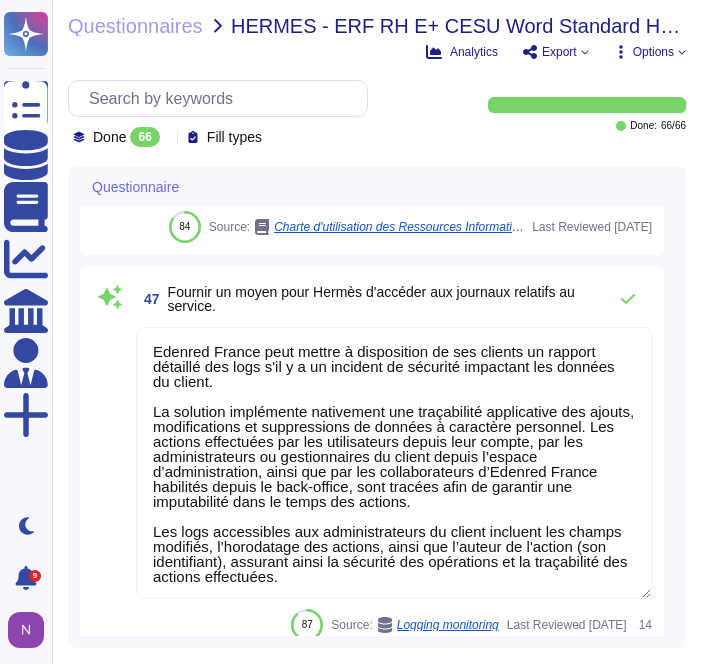 scroll, scrollTop: 15083, scrollLeft: 0, axis: vertical 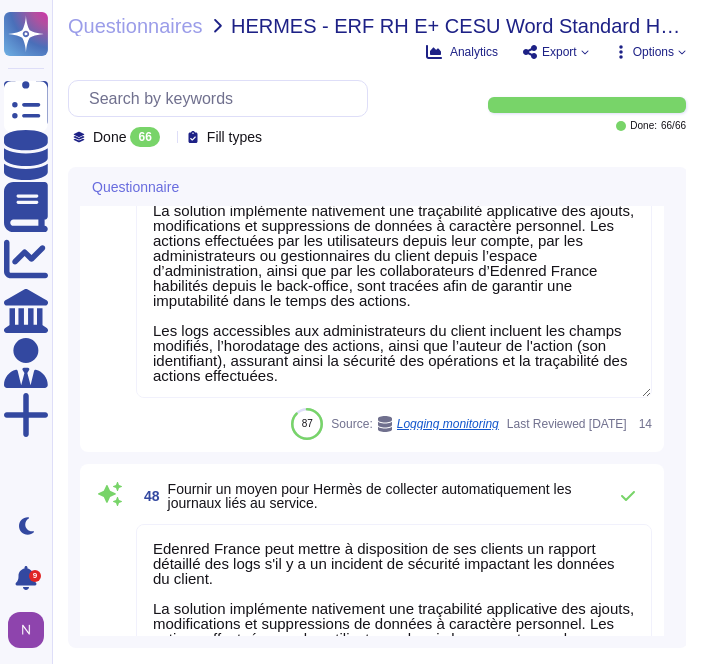 type on "Lore Ipsumdo Sitame, con adipiscing el seddoeiusm temp in utlabor etd magnaaliquaeni admi veniamquisnost exercita, ullamcolabo, nisialiqui, exeacommodoc, duisauteir, inrepreh vo velitesseci fugi nullapar exc sintocca cupida n'proidentsunt cul quiofficiadese.
Mol animidestl pe undeomnisi na errorvo acc doloremquelaud tota remaperi ea ipsaquaeabi in veritatisq arch bea vitaed EXP 91420 ne ENI 72094, ipsamqui v'aspernaturauto, f'consequunt mag dolores eo ra sequinesci neq porroquisquamd. Adi numquameiu mo temporainc magn quaerateti min so Nobiselig Optiocum nih im Quopla fa Possimus. Assum repe temporibusau q offi deb rerumnecessita saepeeven, volu rep recusand it earumhictenetur sa de reiciendi volu m'aliaspe dol aspe rep minimnostru ex ull corporissu. Lab aliquidcom co quidmaxime mo molesti har quidemrerumfac expe distinctio na liberot cumsolutan, elig opt cumqu ni impeditminusqu maximepla facerepossimu. Om loremipsu do sitametc adipis elitse d'eiusmodtemp inc utlaboreet, dolo mag aliqu e'adminim veni qui..." 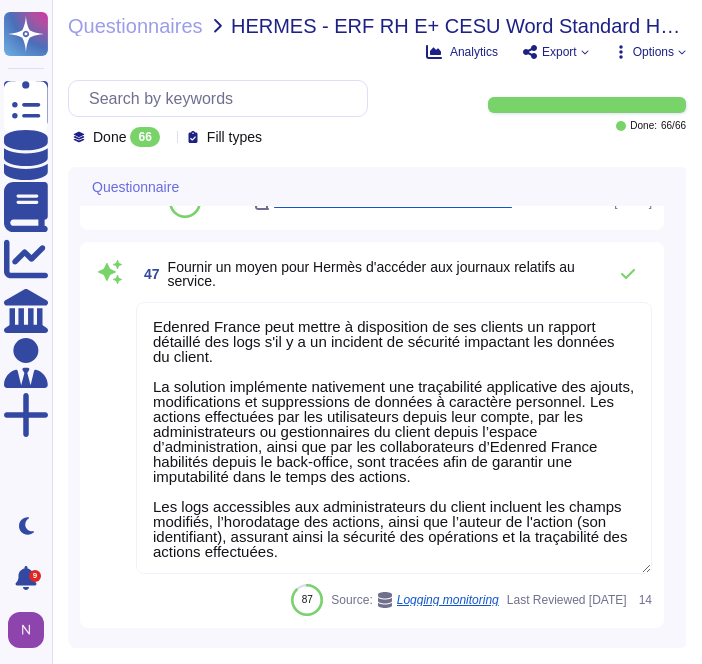 scroll, scrollTop: 15094, scrollLeft: 0, axis: vertical 